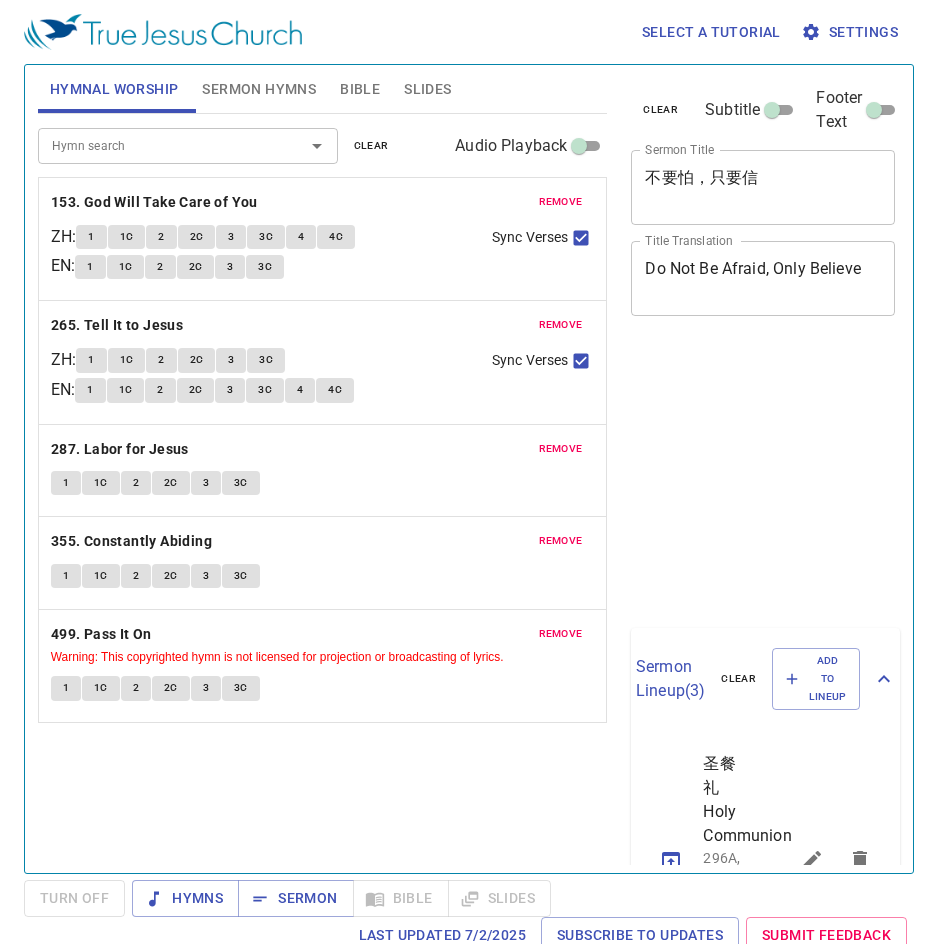 scroll, scrollTop: 0, scrollLeft: 0, axis: both 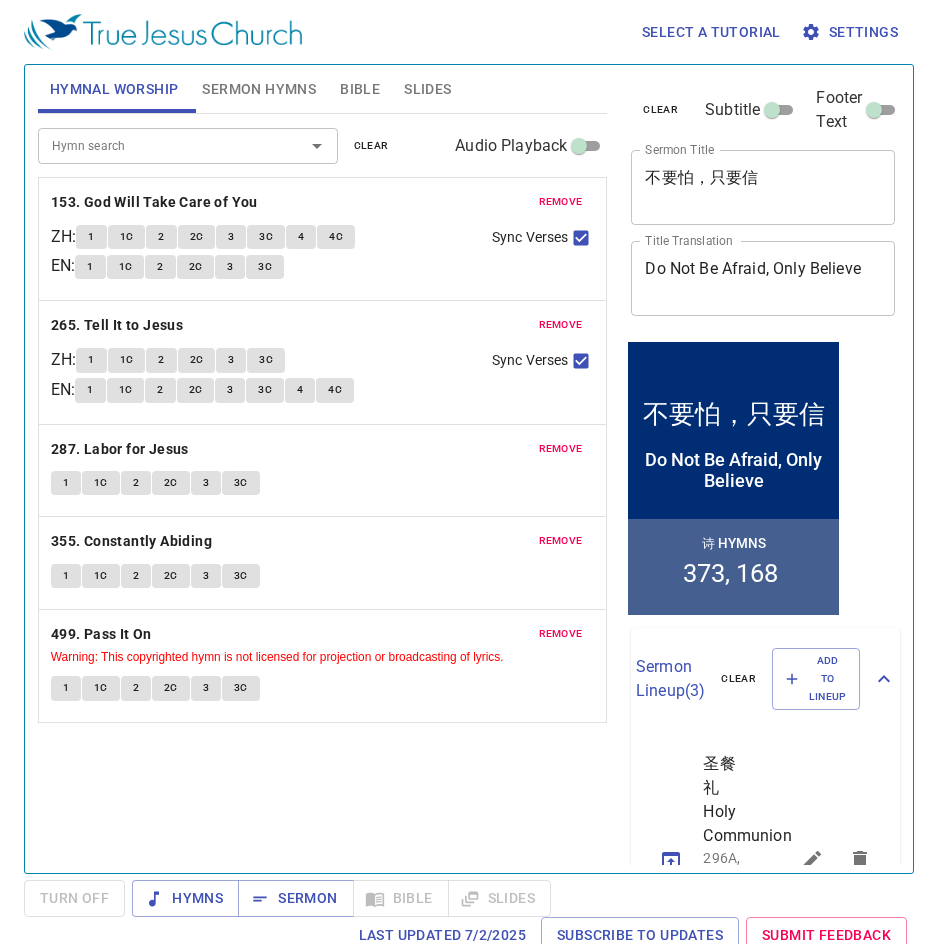 click on "remove" at bounding box center (561, 202) 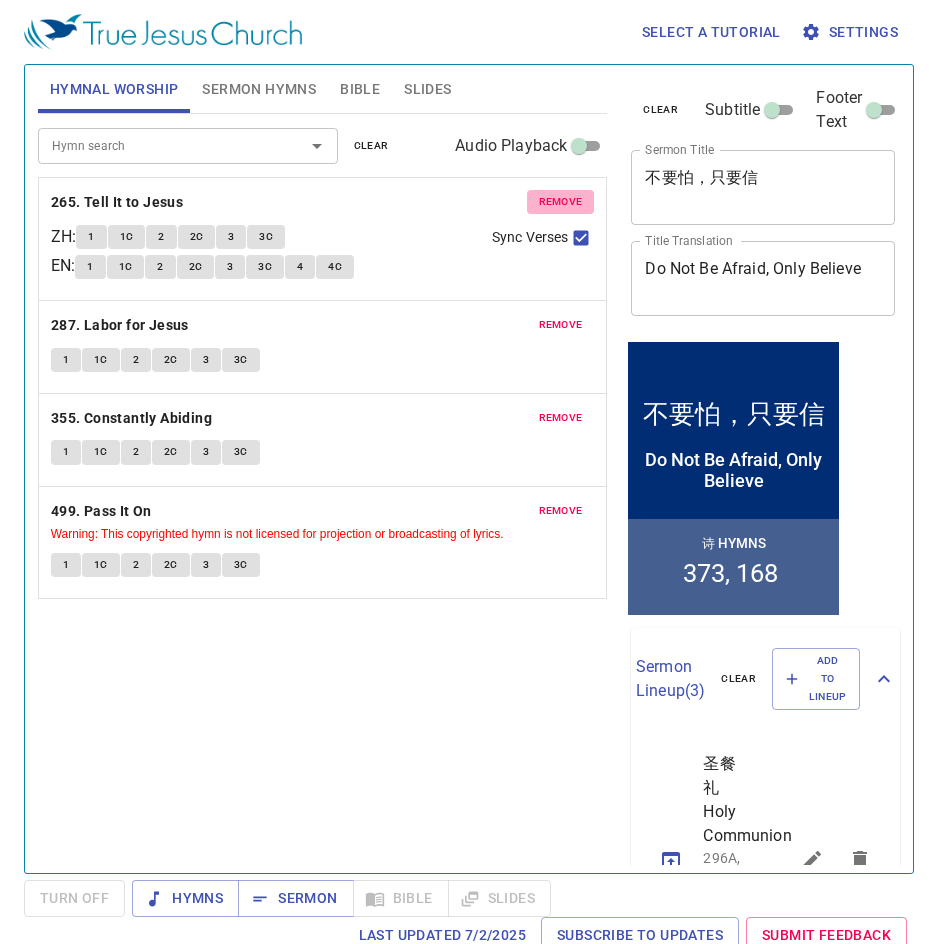 click on "remove" at bounding box center (561, 202) 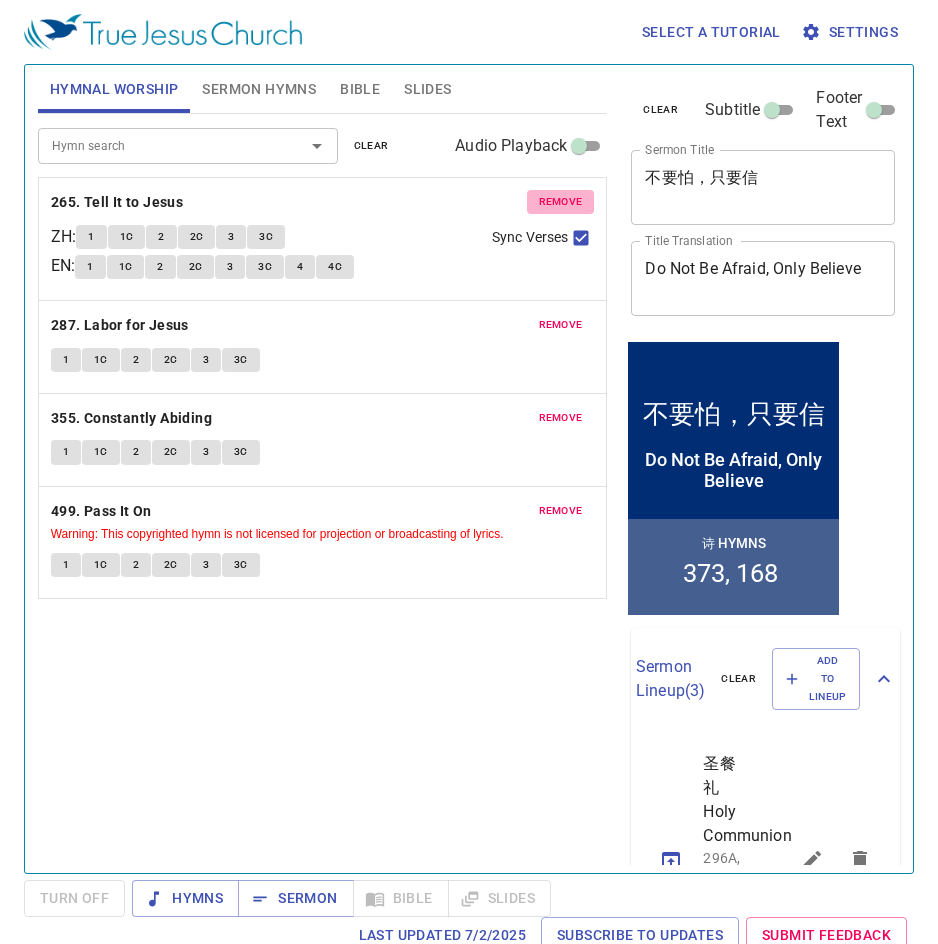 click on "remove" at bounding box center (561, 325) 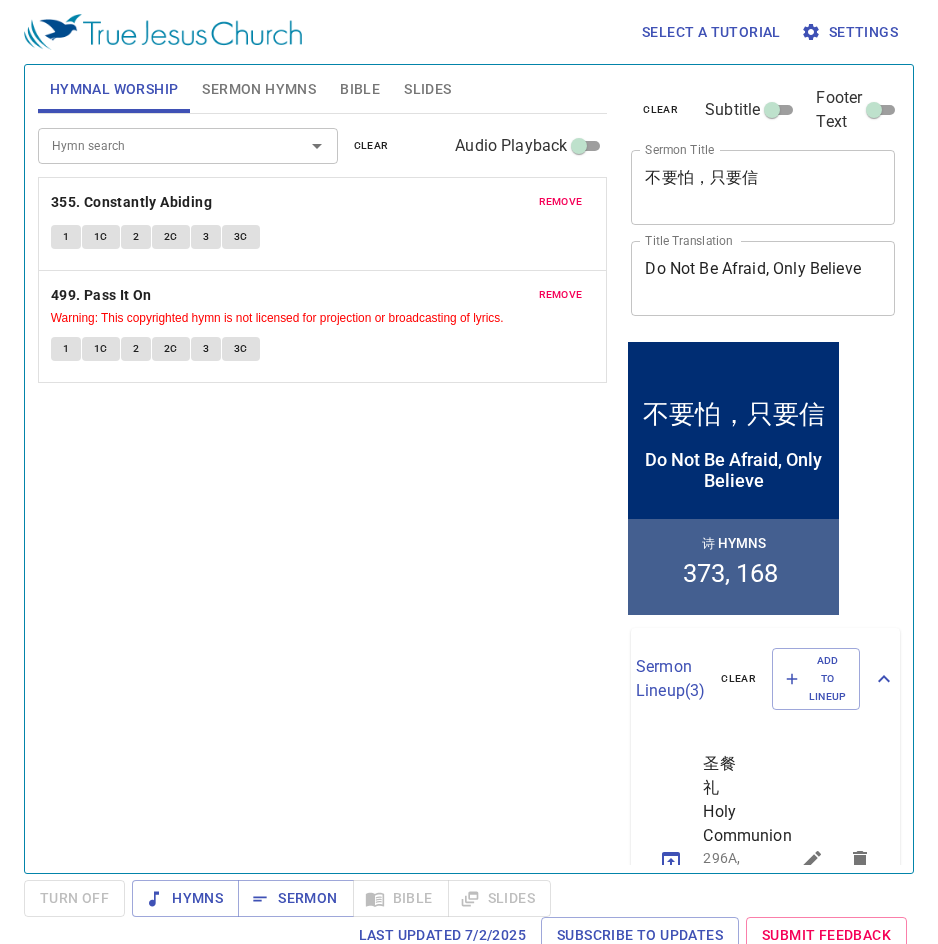 click on "remove" at bounding box center [561, 202] 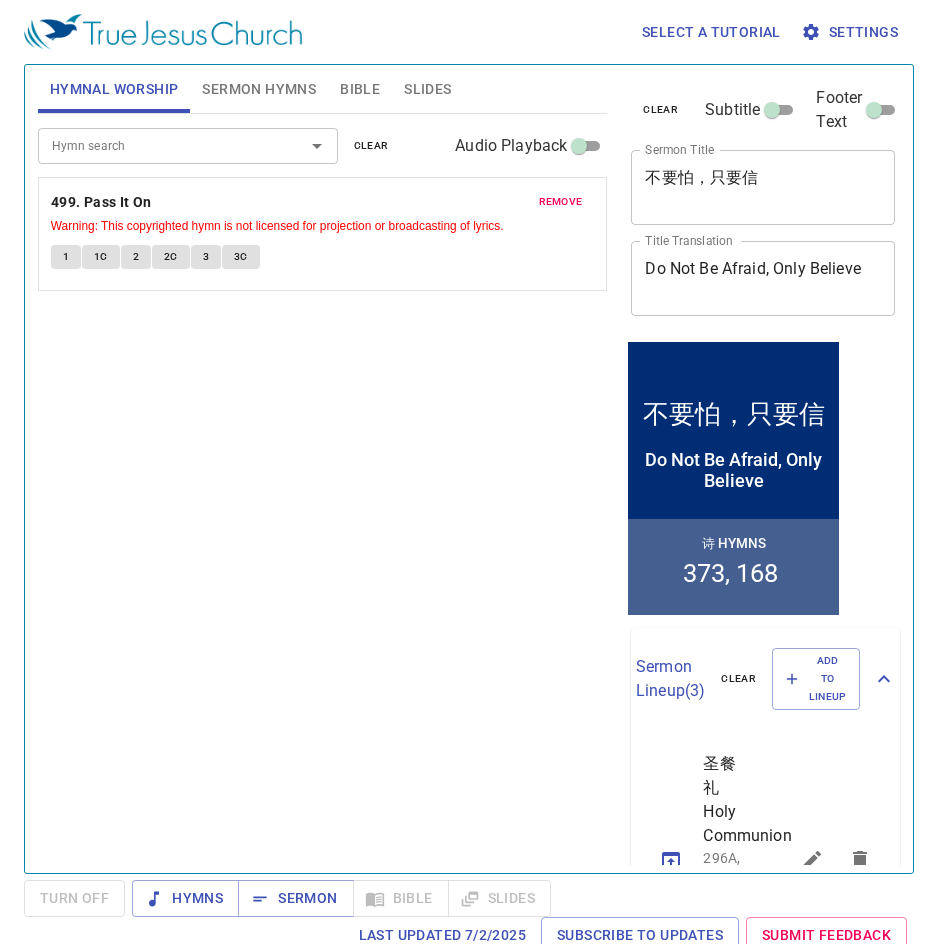 click on "remove" at bounding box center (561, 202) 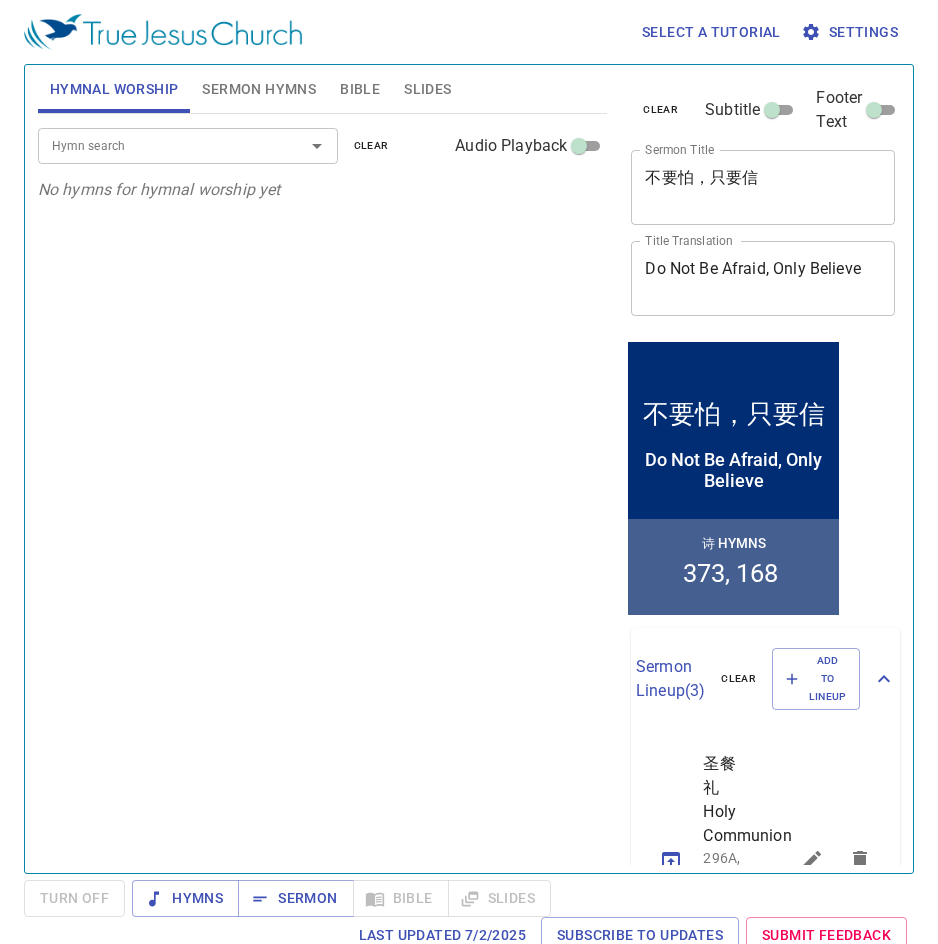 click on "Hymn search" at bounding box center (158, 145) 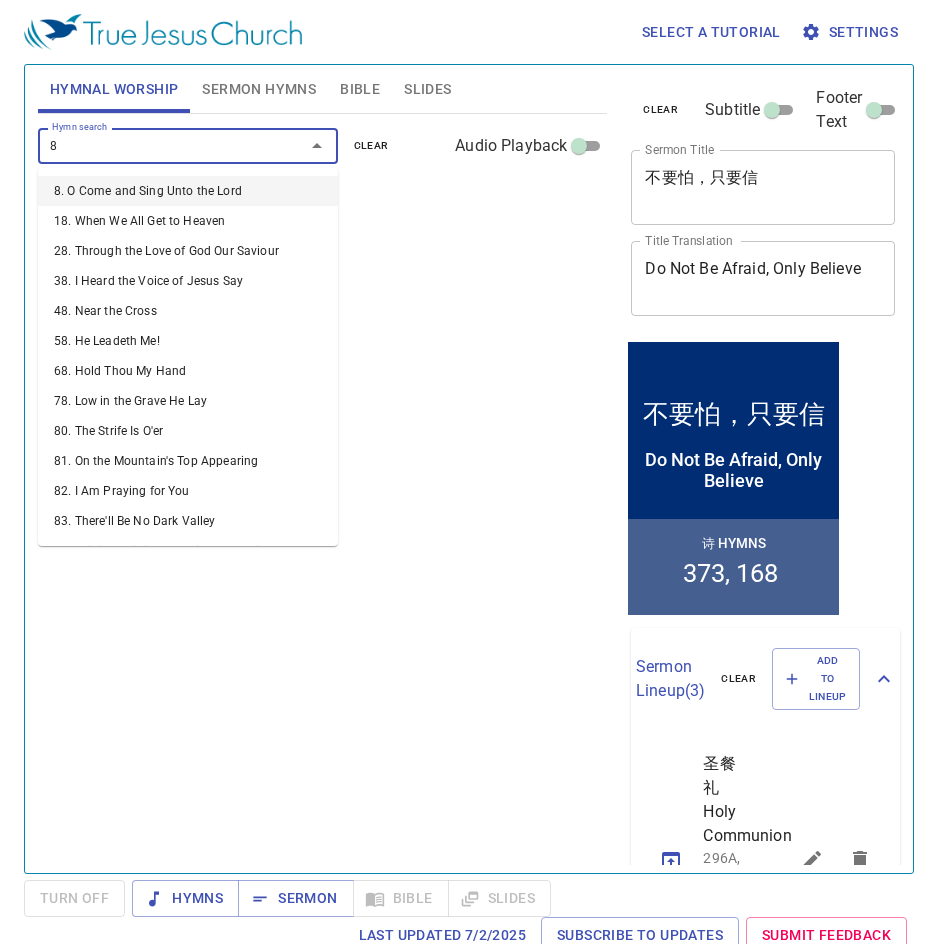 type on "83" 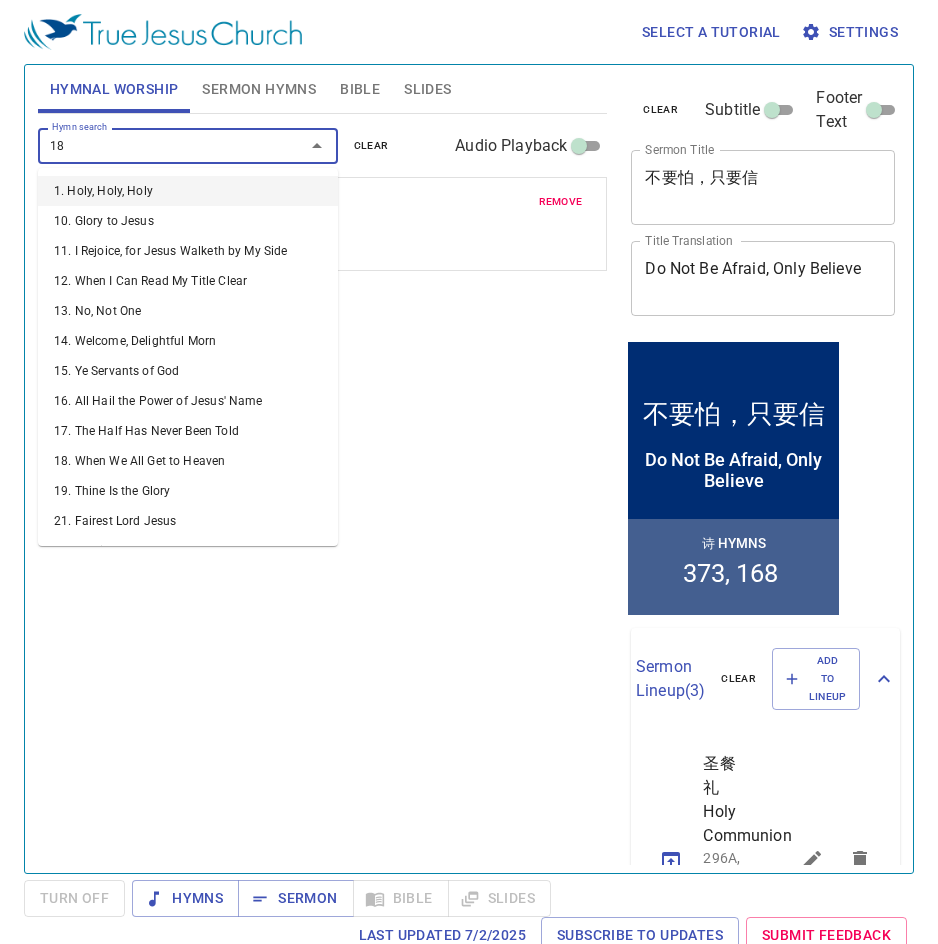 type on "187" 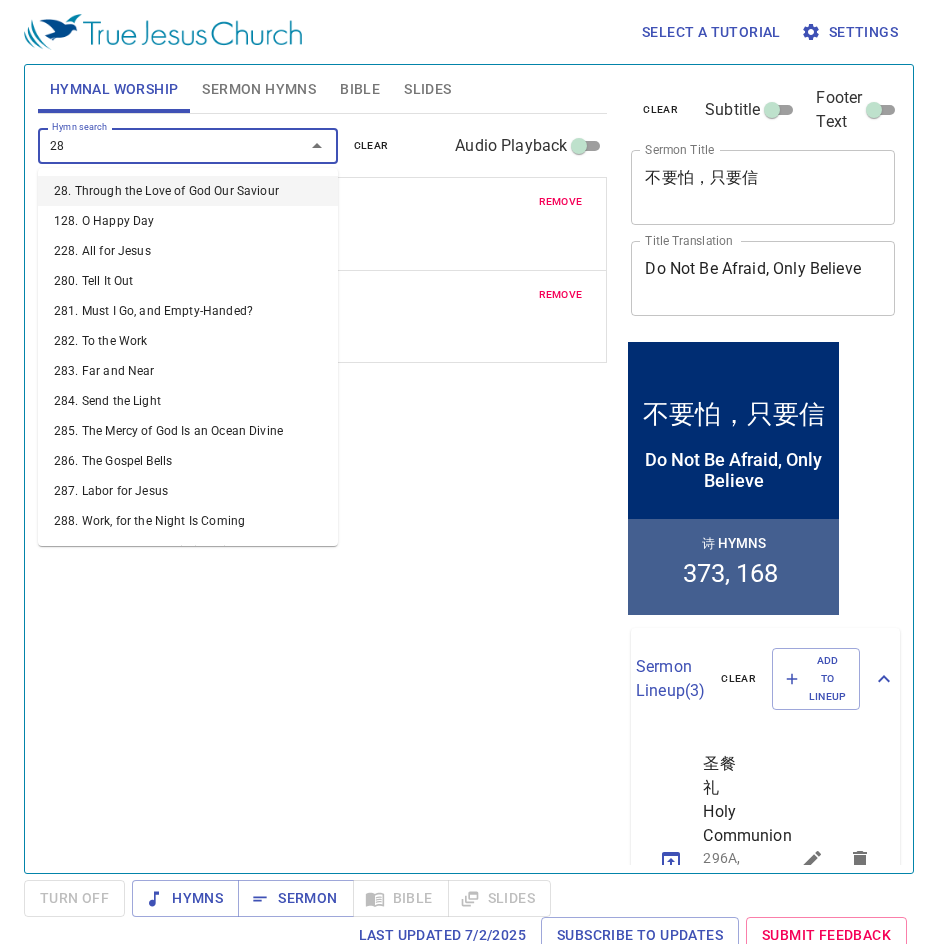type on "282" 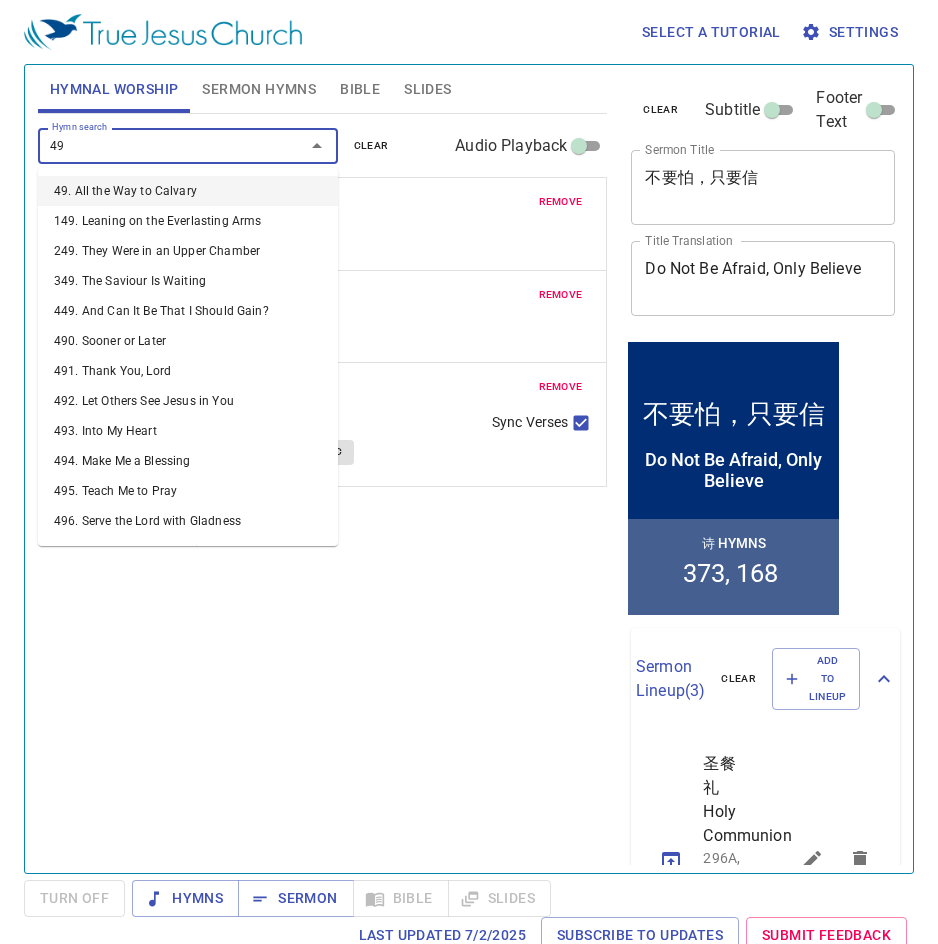 type on "497" 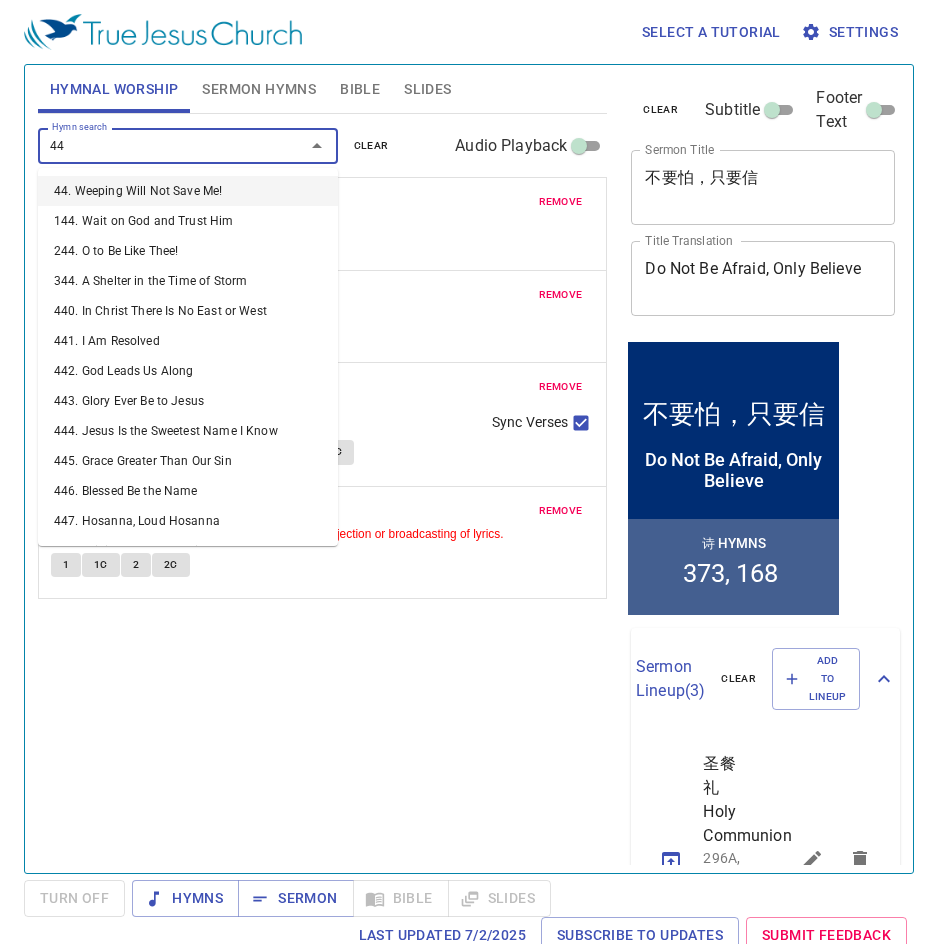 type on "442" 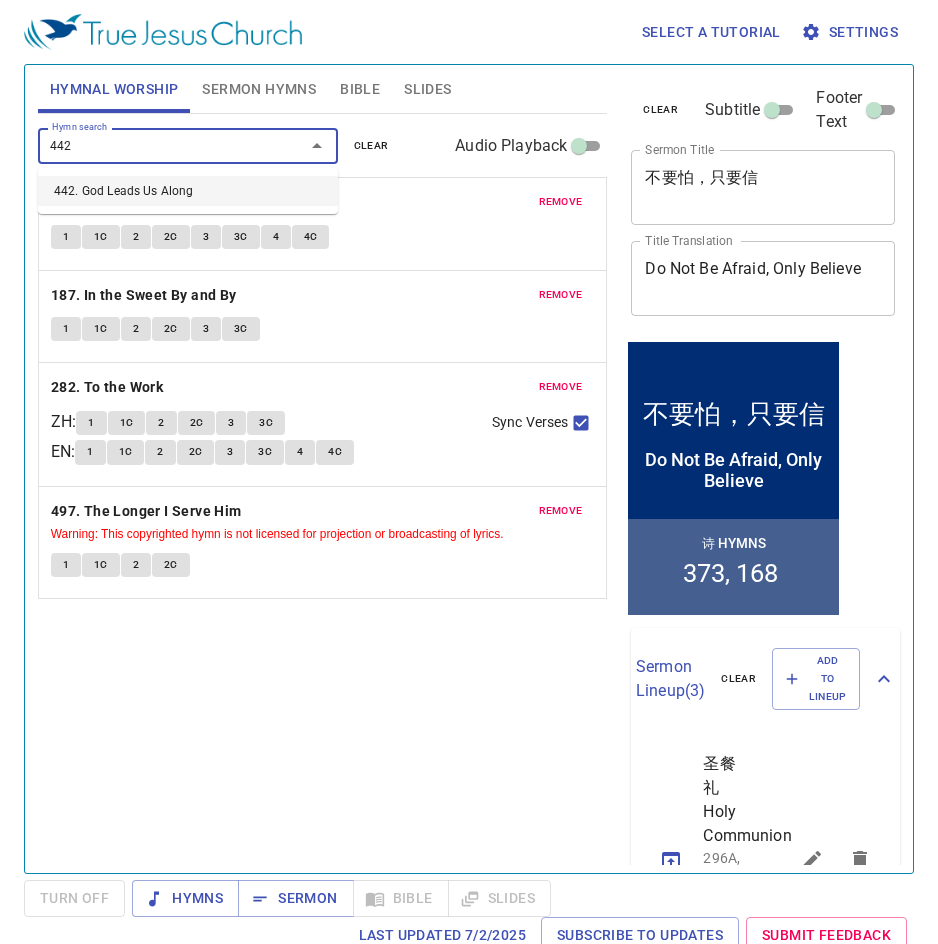 type 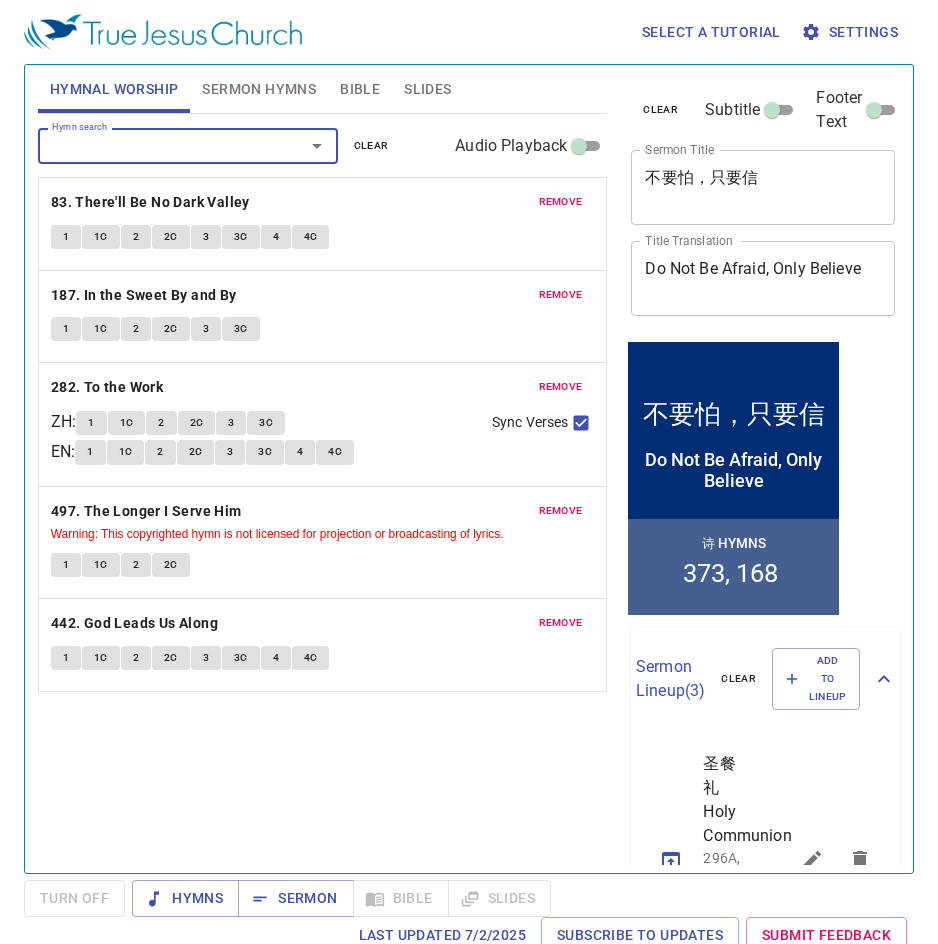 click on "Sermon Hymns" at bounding box center [259, 89] 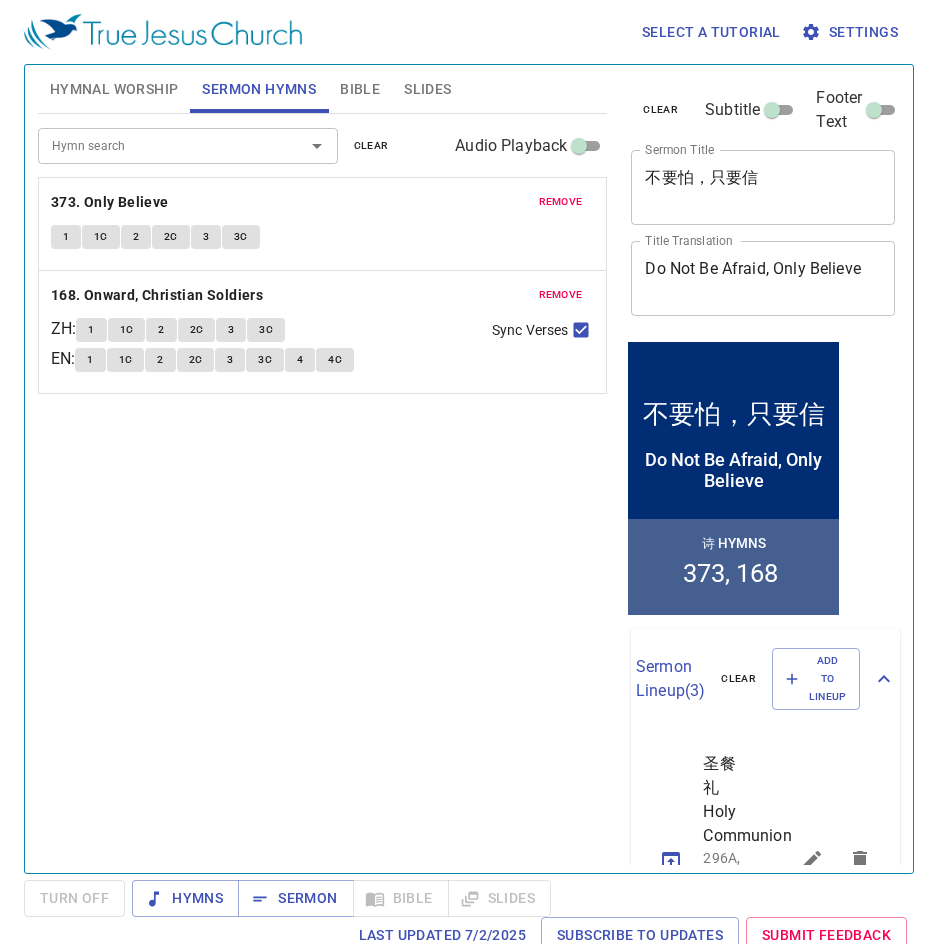 click on "Slides" at bounding box center (427, 89) 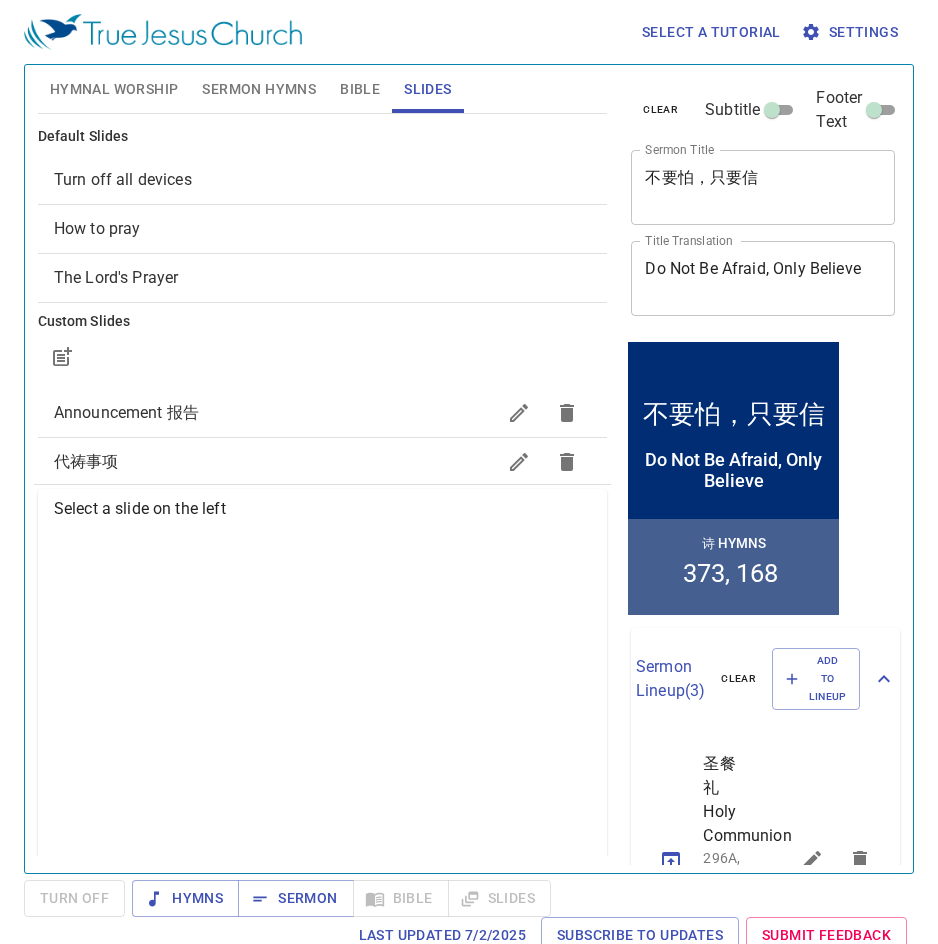 drag, startPoint x: 170, startPoint y: 244, endPoint x: 200, endPoint y: 250, distance: 30.594116 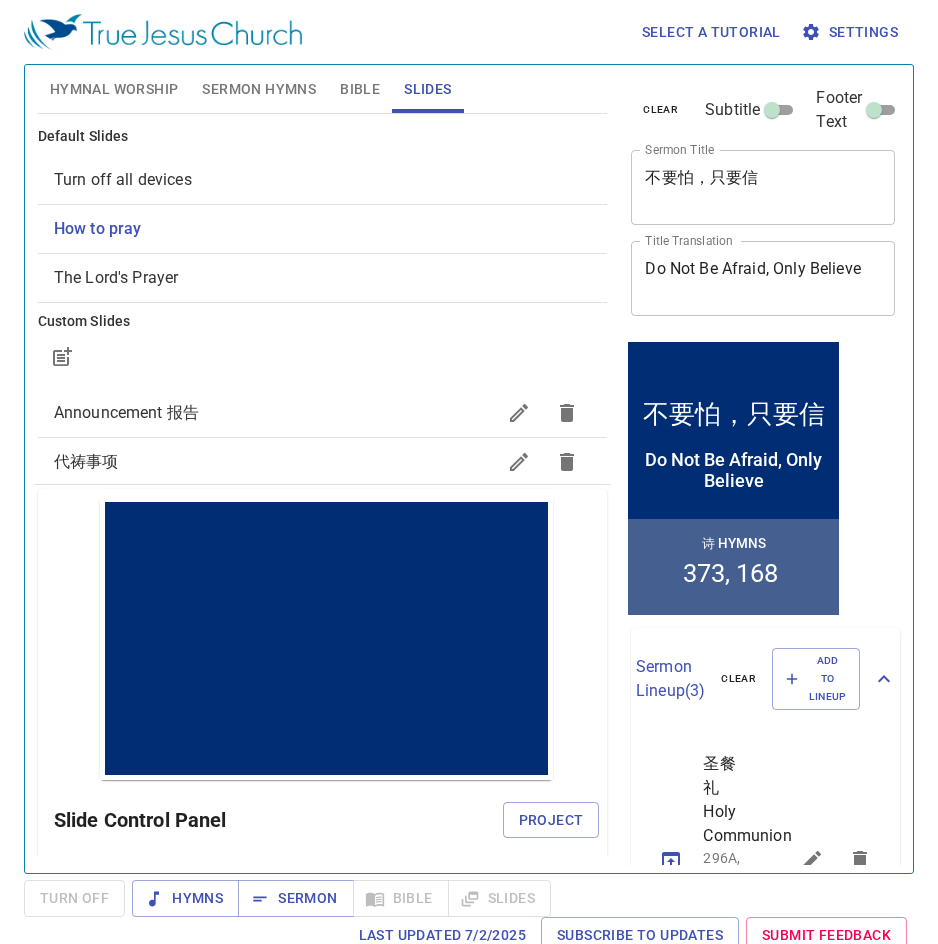 scroll, scrollTop: 0, scrollLeft: 0, axis: both 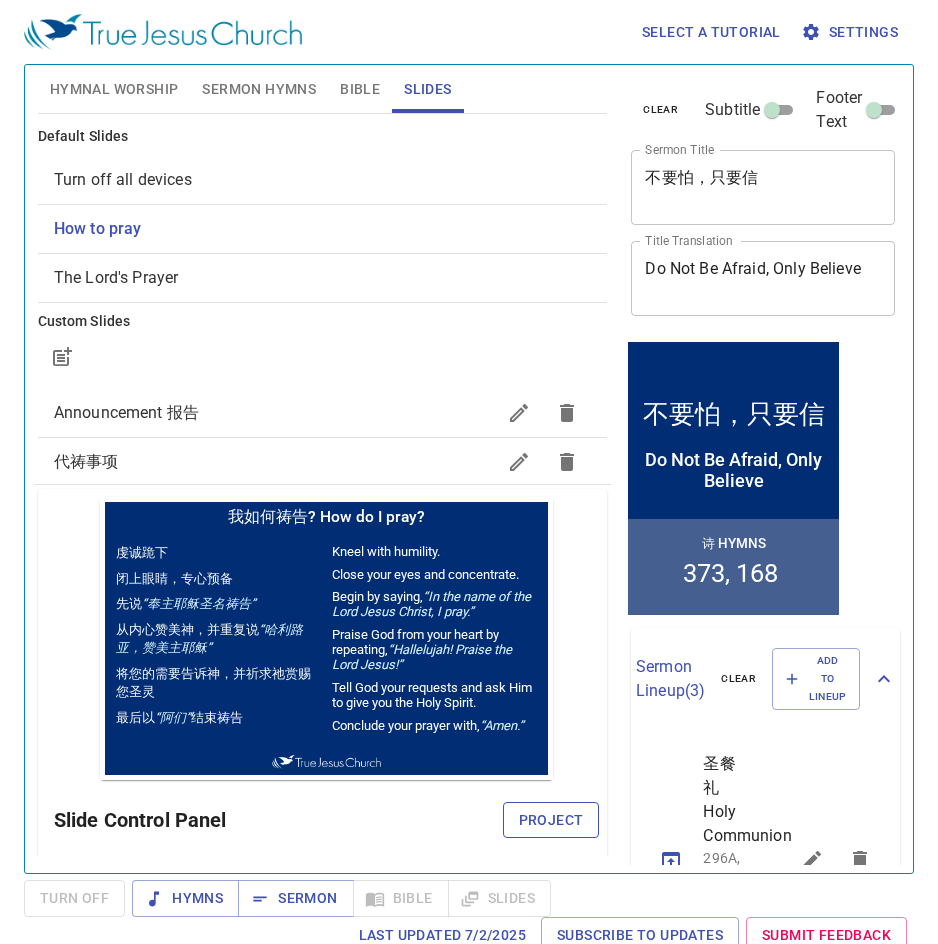 click on "Project" at bounding box center [551, 820] 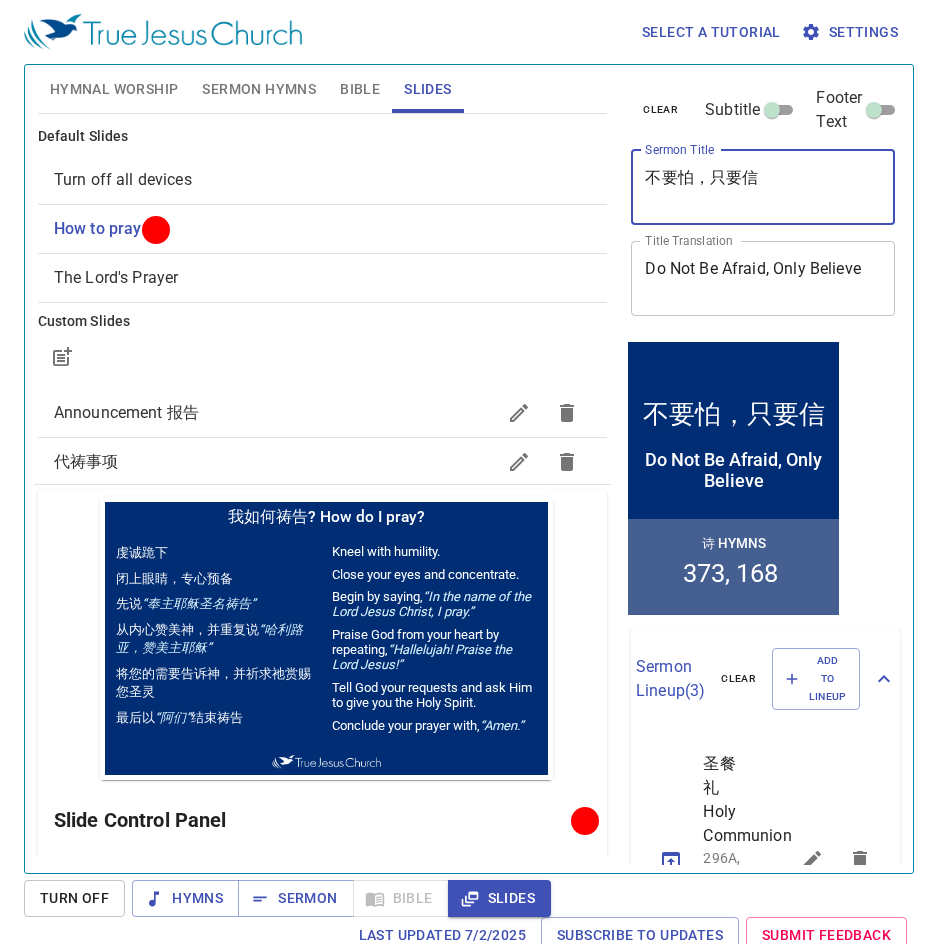 drag, startPoint x: 778, startPoint y: 170, endPoint x: 499, endPoint y: 179, distance: 279.1451 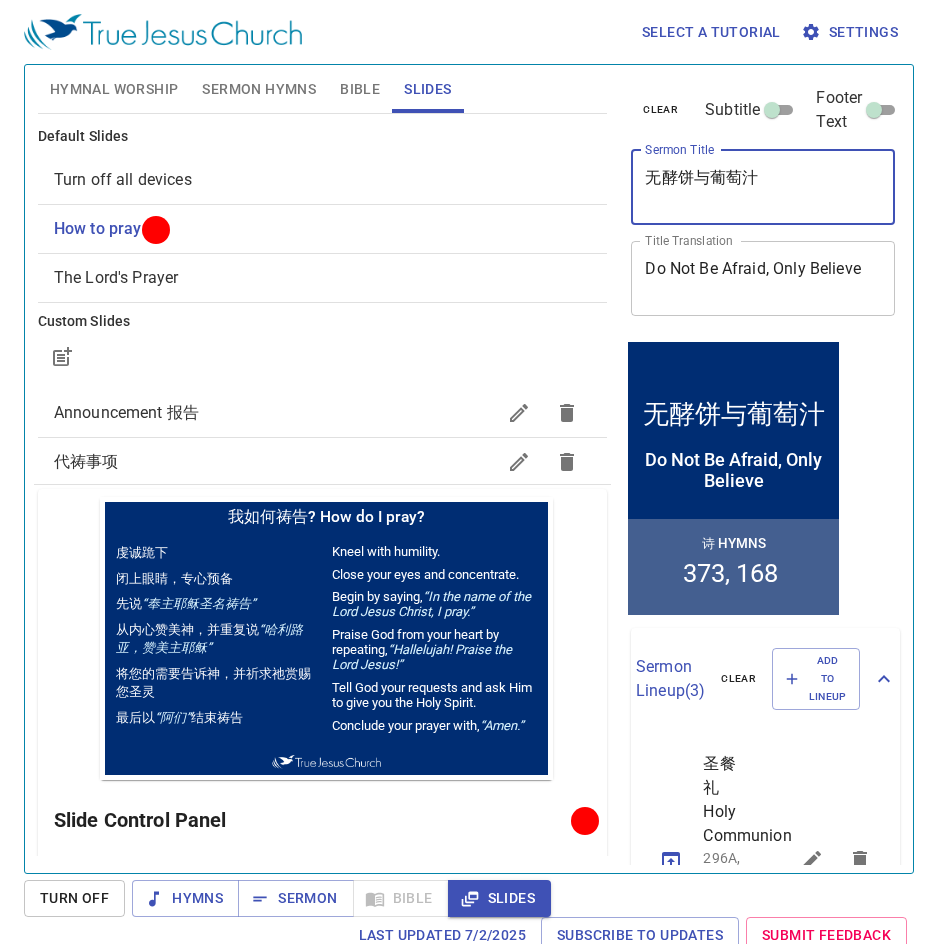 type on "无酵饼与葡萄汁" 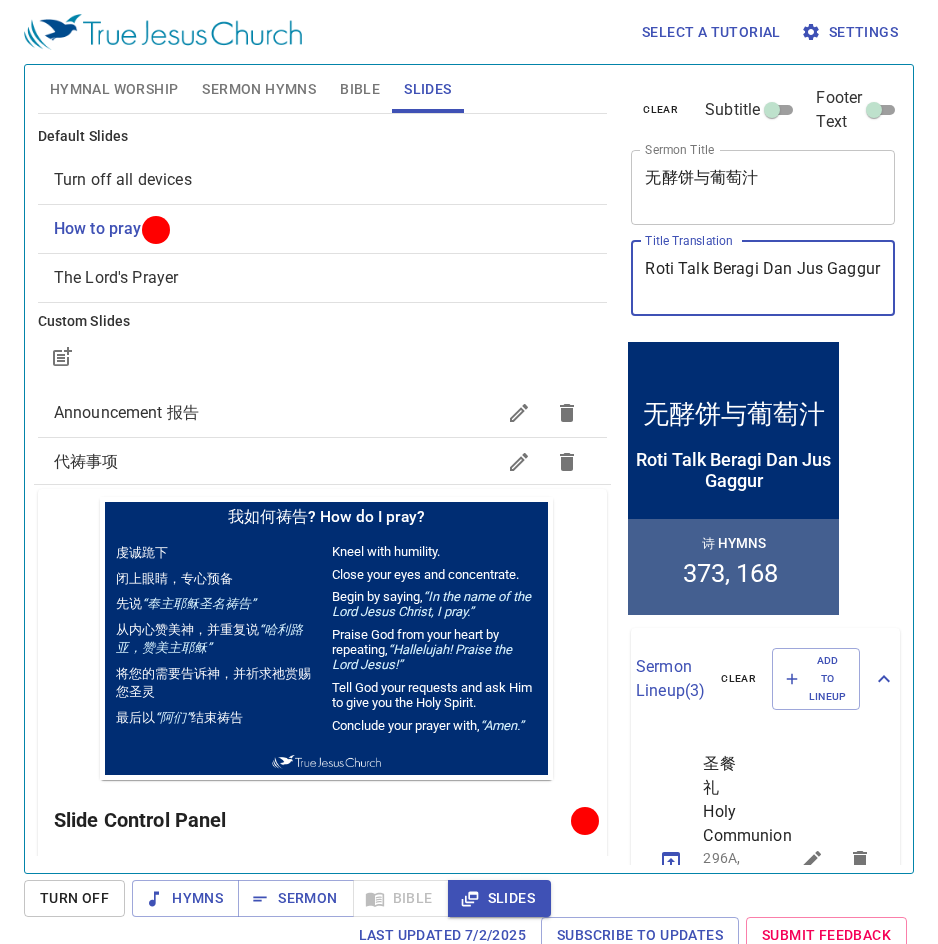 type on "Roti Talk Beragi Dan Jus Gaggur" 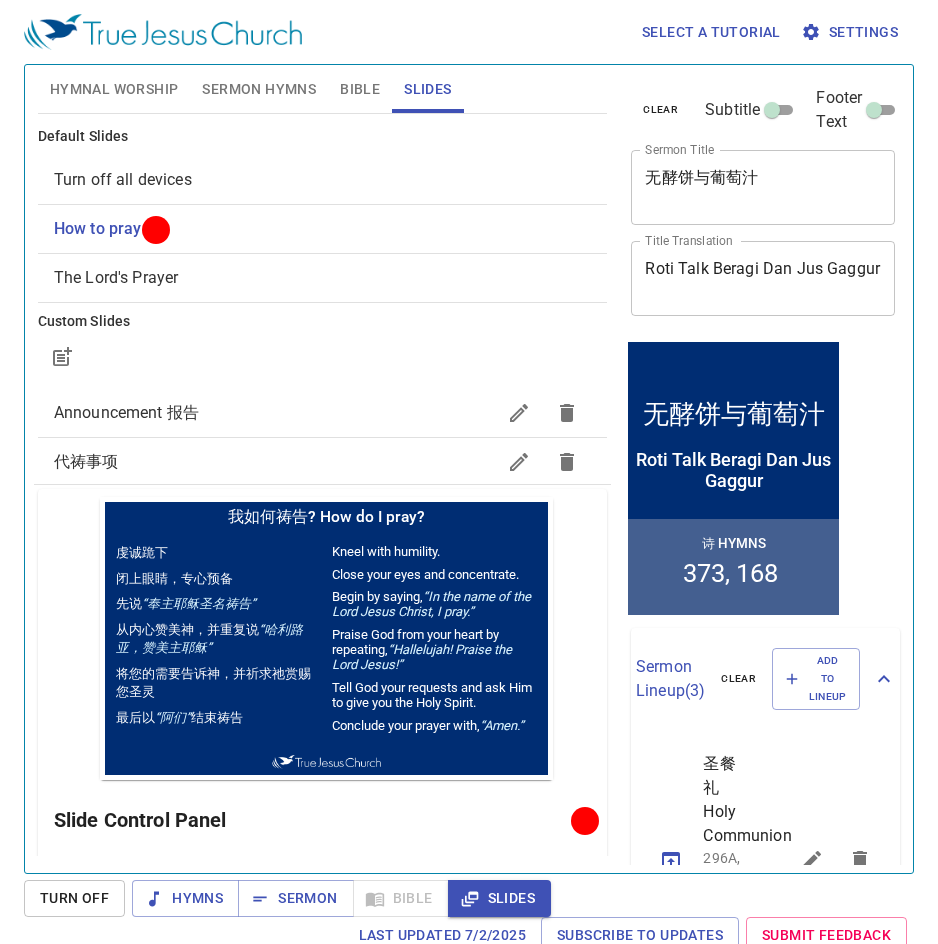 click on "无酵饼与葡萄汁 x Sermon Title" at bounding box center (763, 187) 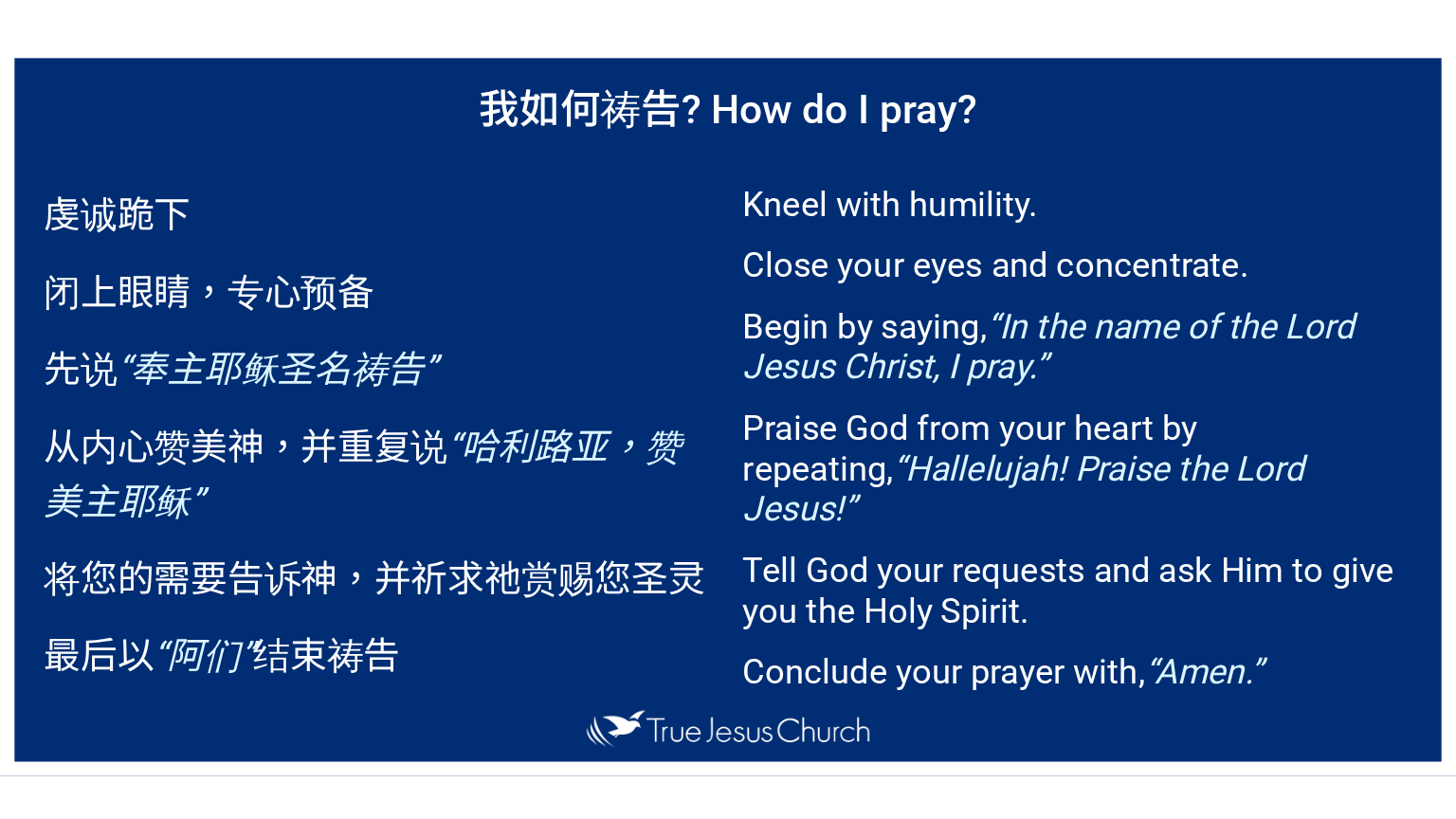 scroll, scrollTop: 0, scrollLeft: 0, axis: both 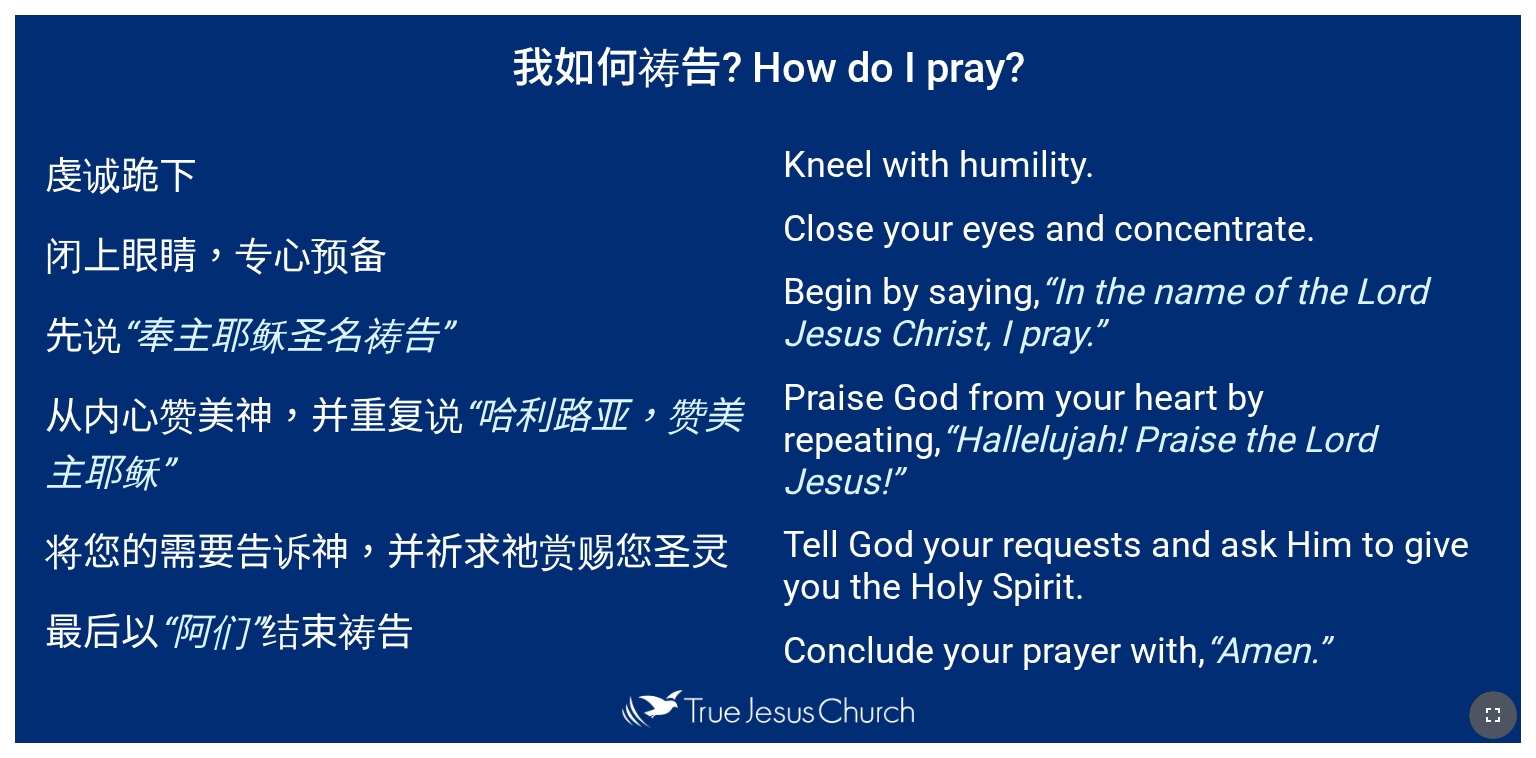 click 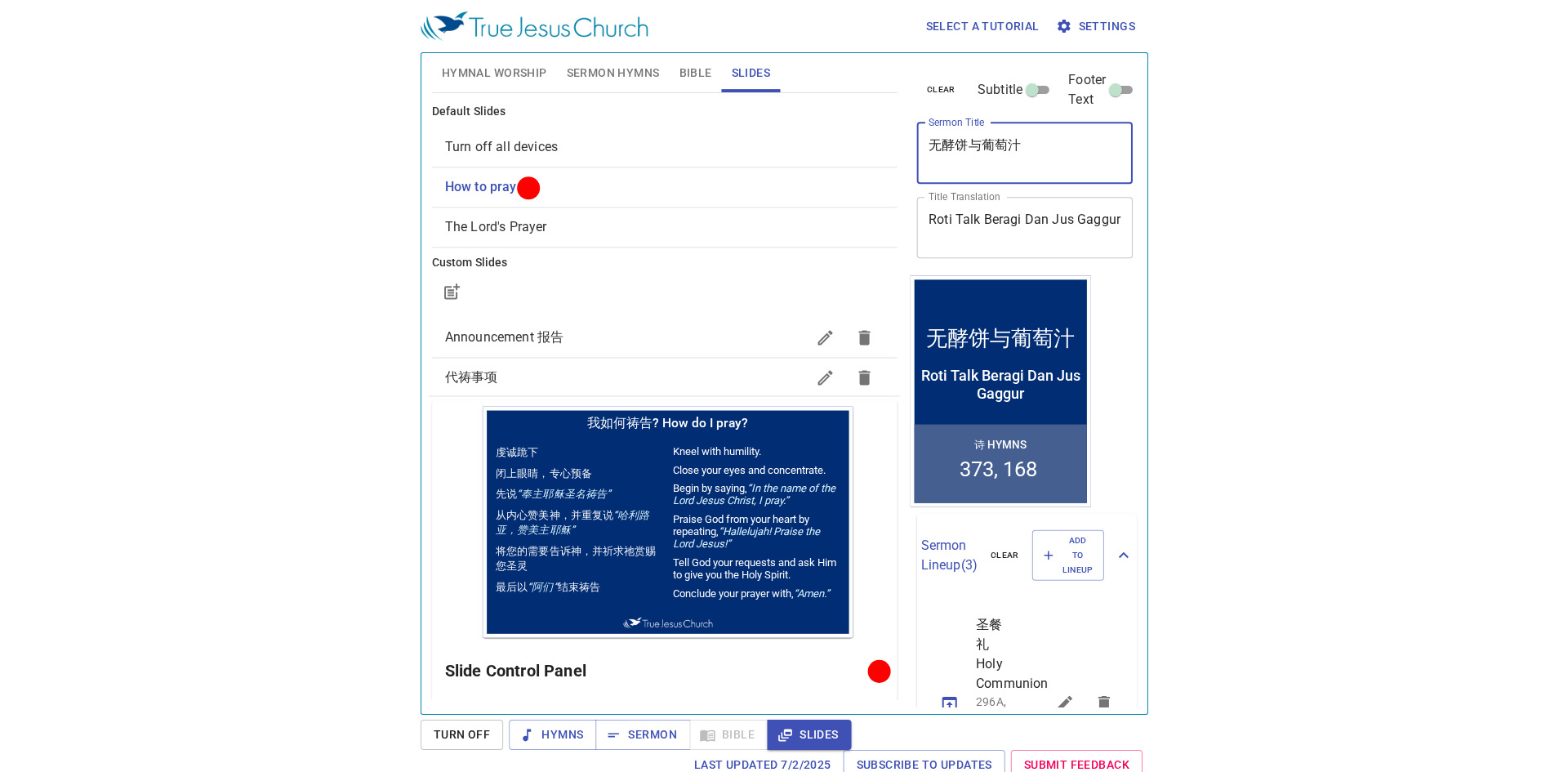 scroll, scrollTop: 0, scrollLeft: 0, axis: both 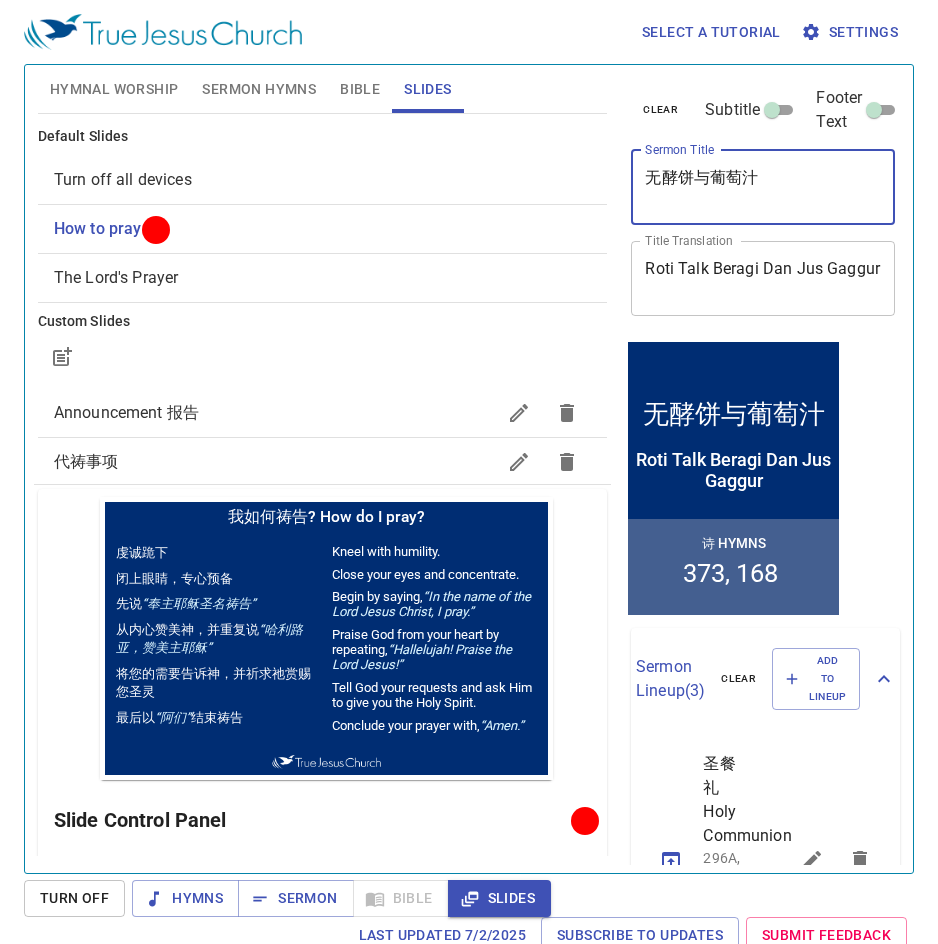 click on "Roti Talk Beragi Dan Jus Gaggur" at bounding box center [763, 278] 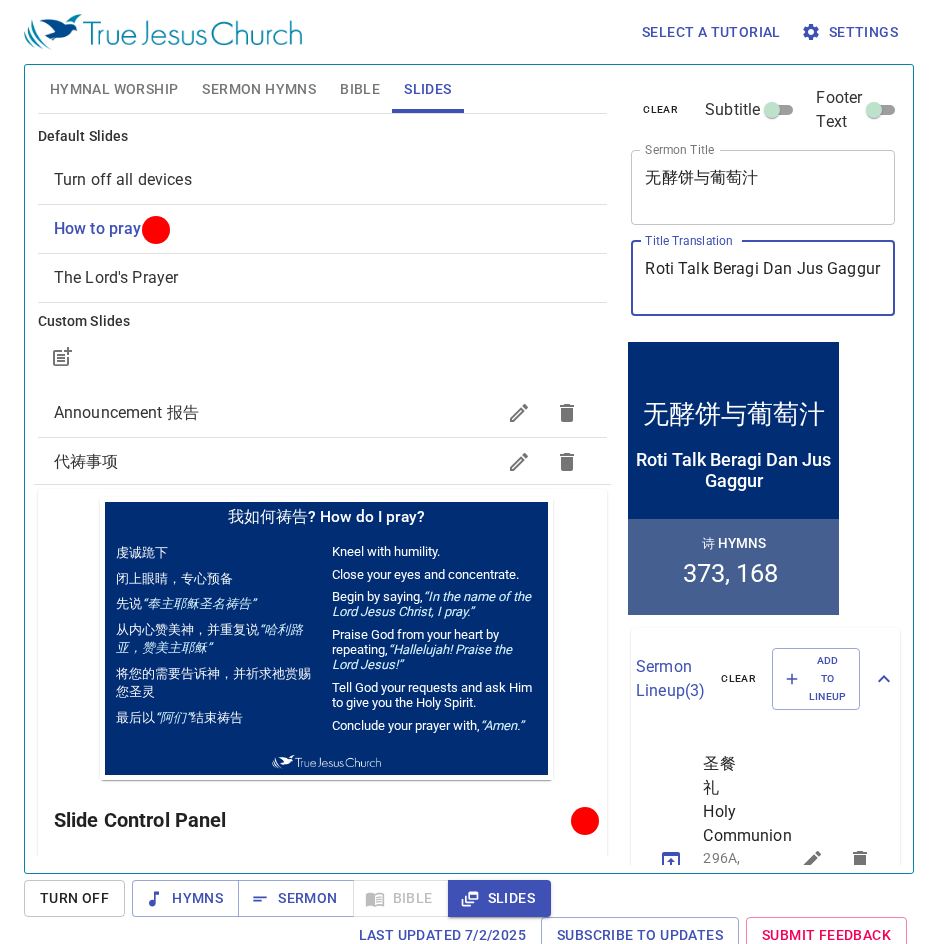paste on "idak Beragi dan Jus An" 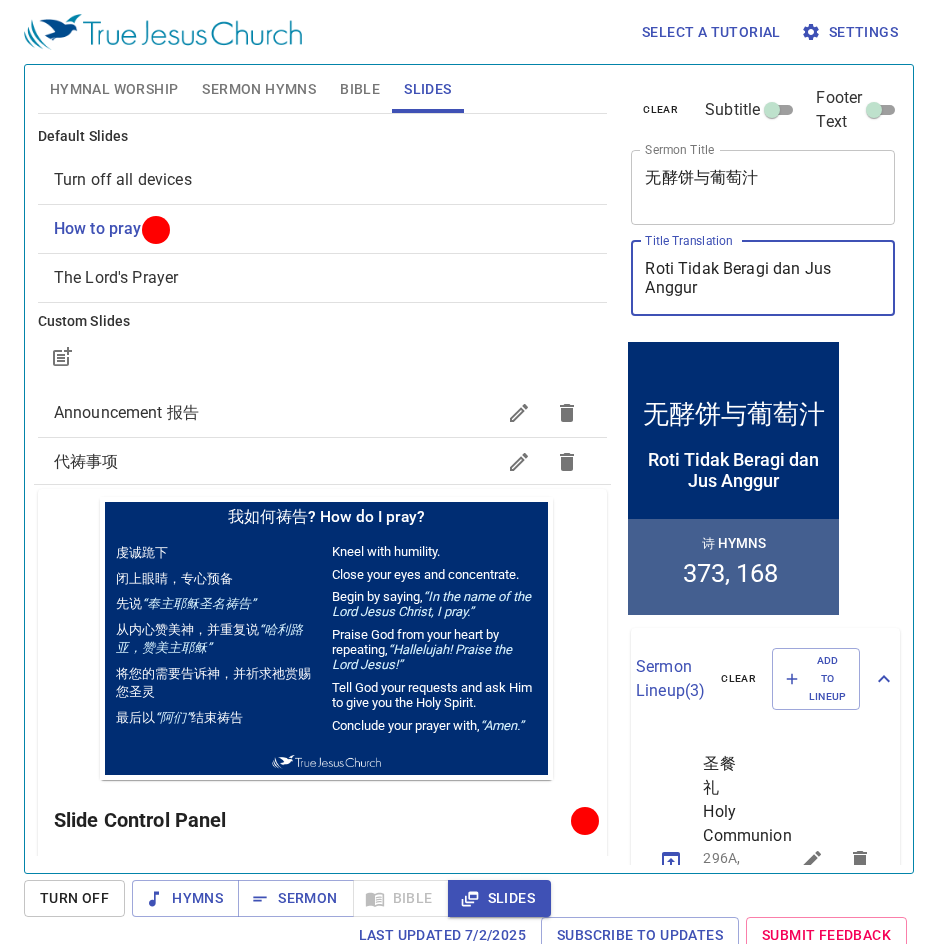 click on "Roti Tidak Beragi dan Jus Anggur" at bounding box center [763, 278] 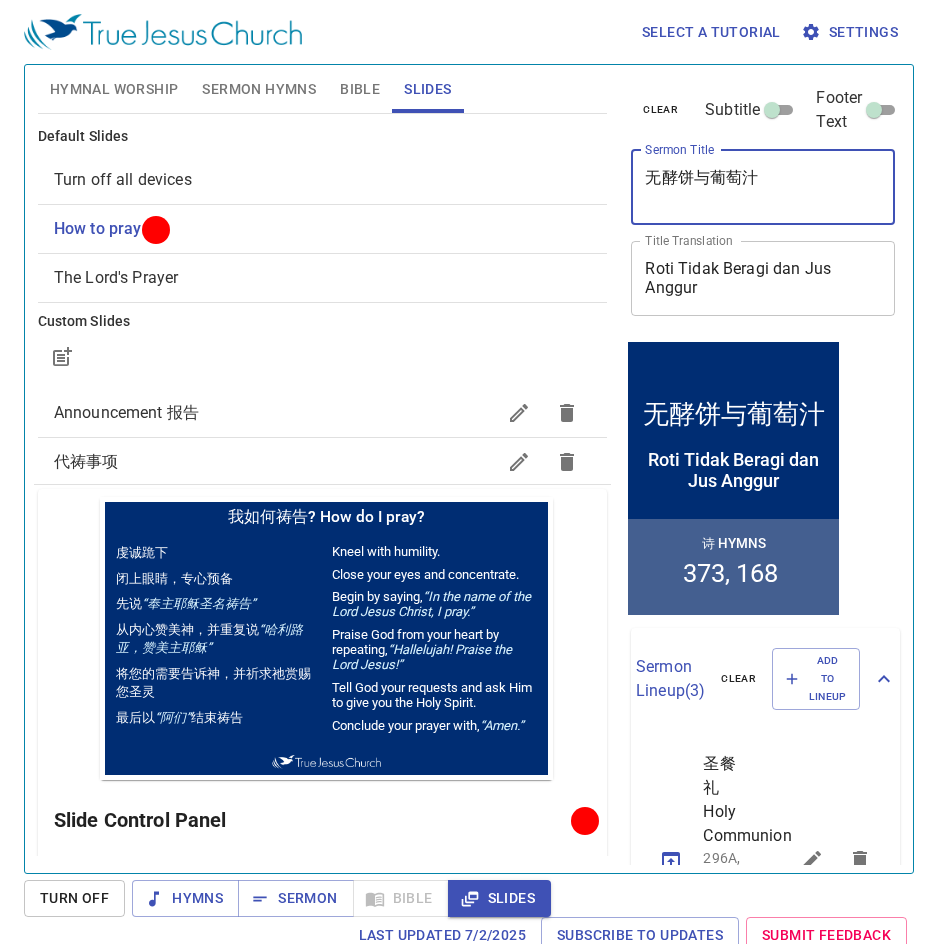 click on "无酵饼与葡萄汁" at bounding box center (763, 187) 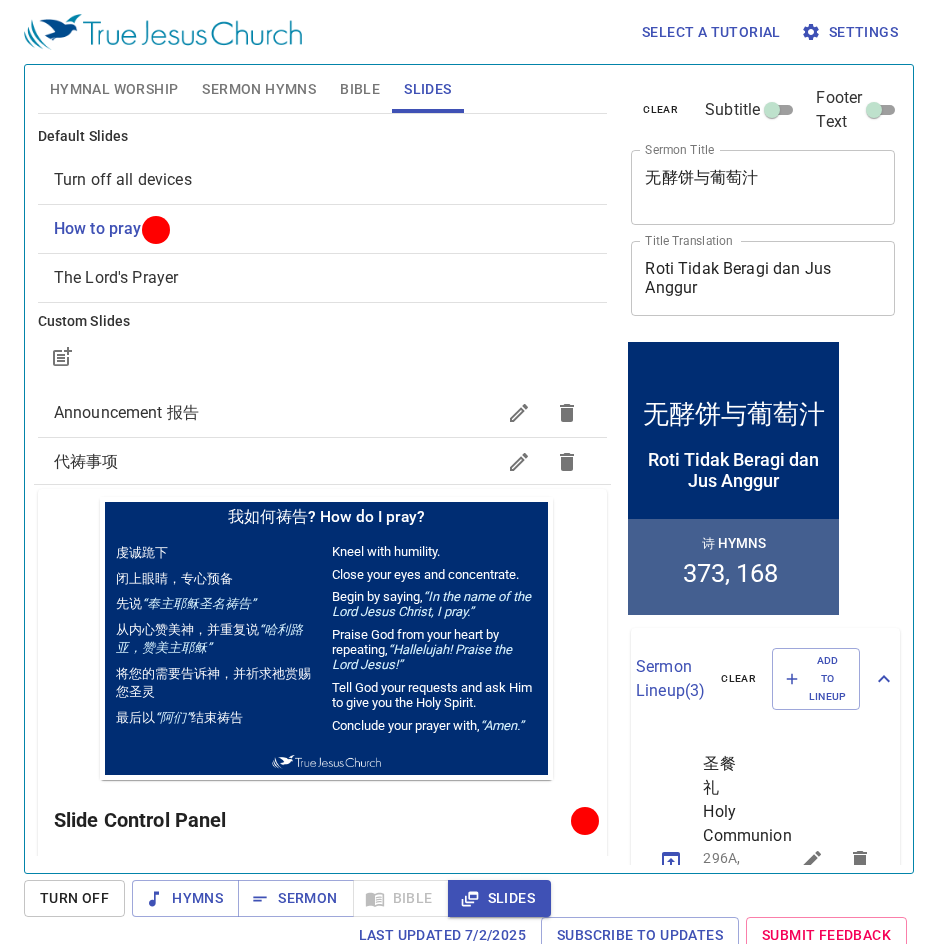 click on "Roti Tidak Beragi dan Jus Anggur" at bounding box center [763, 278] 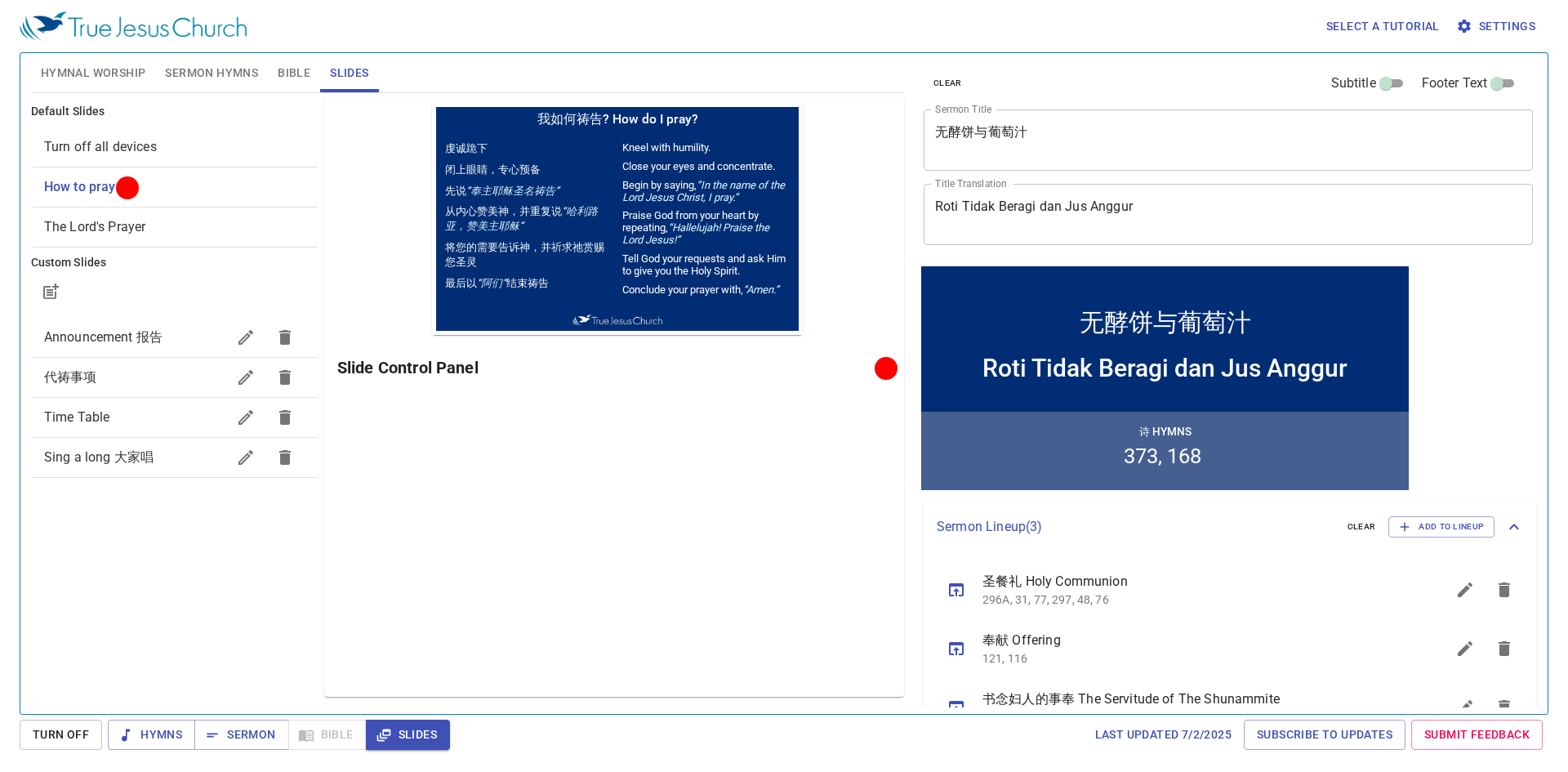 click on "Sermon Hymns" at bounding box center [212, 73] 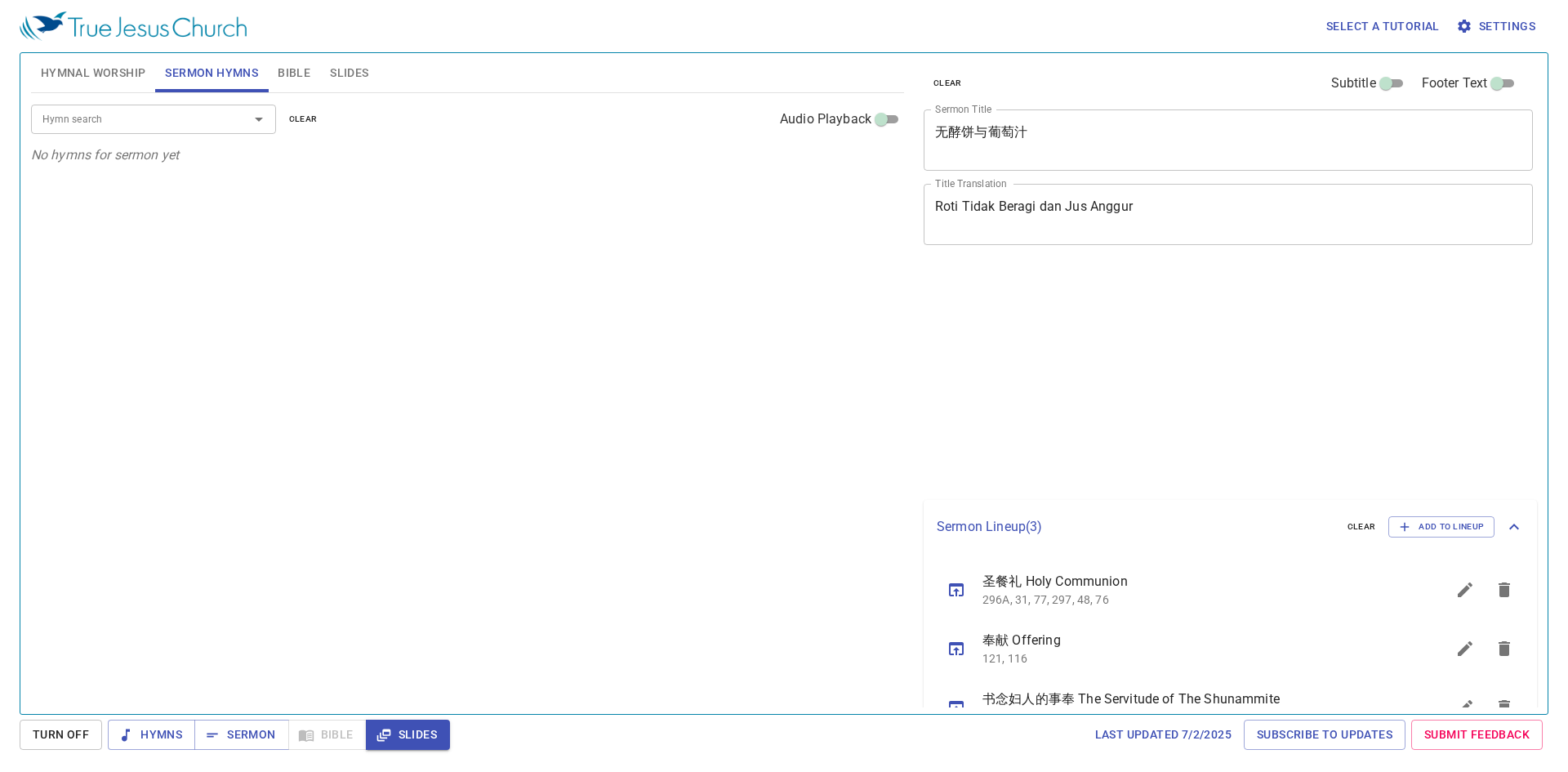 scroll, scrollTop: 0, scrollLeft: 0, axis: both 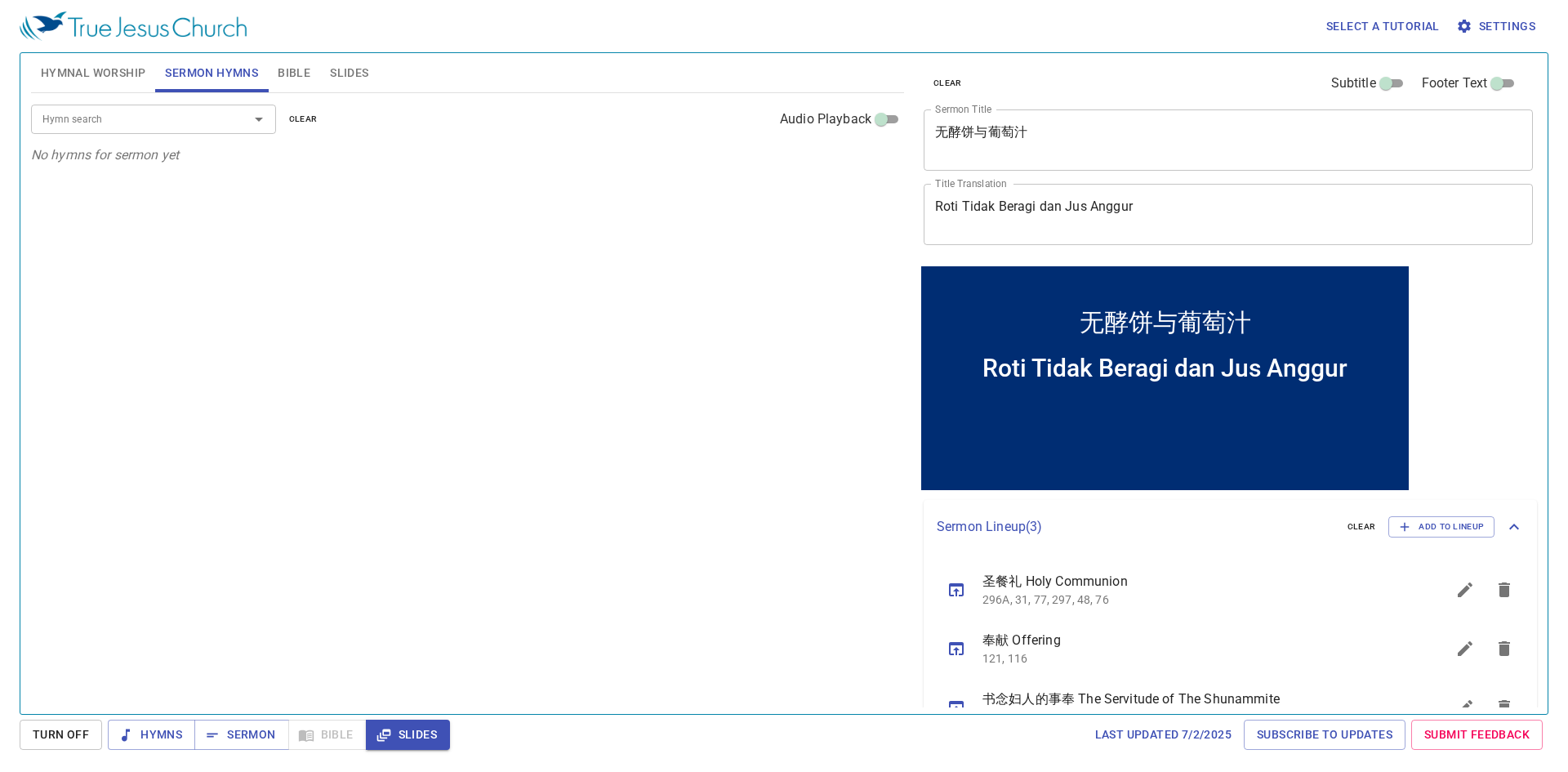 click at bounding box center [247, 119] 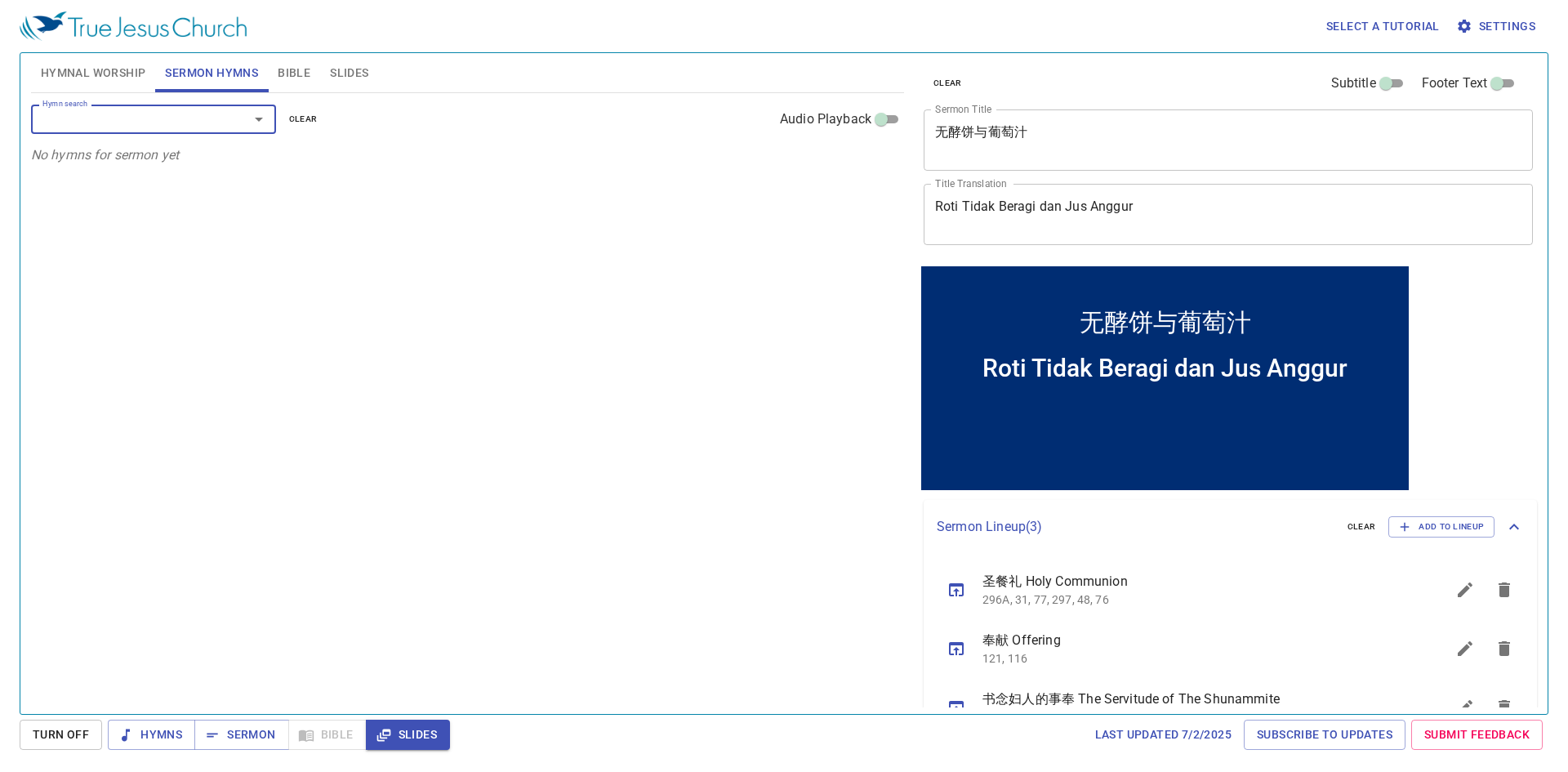 click on "Hymn search" at bounding box center [129, 118] 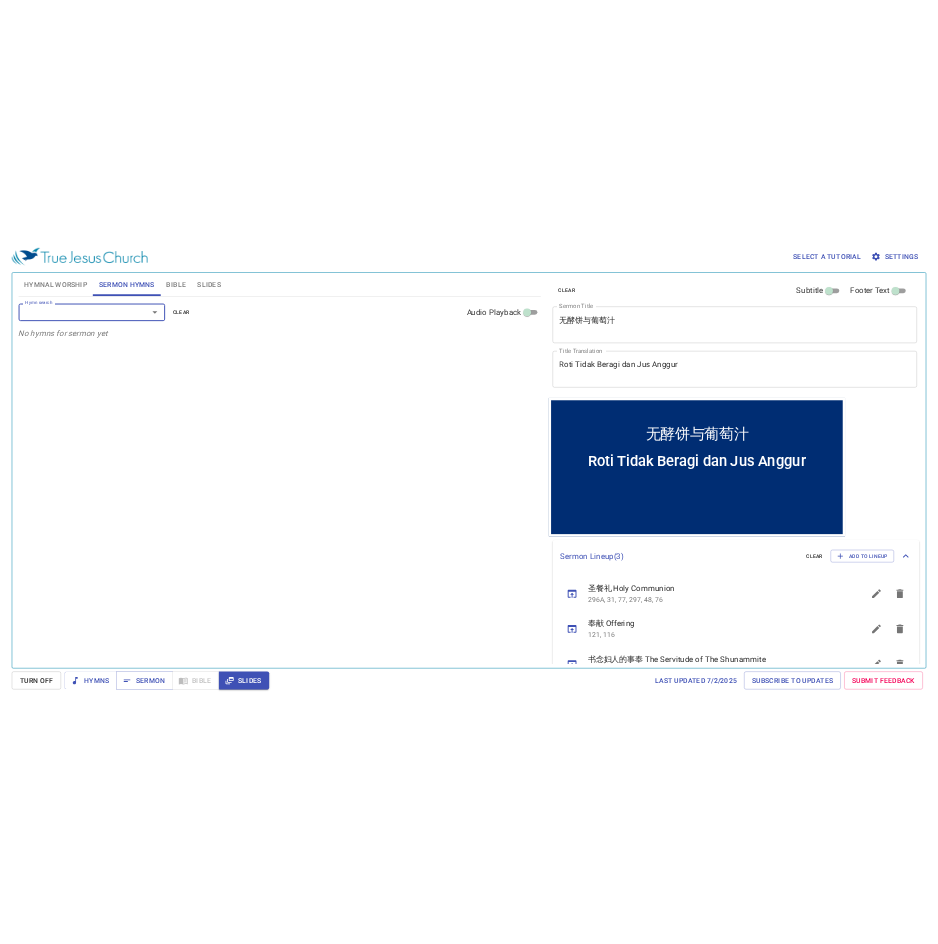 scroll, scrollTop: 0, scrollLeft: 0, axis: both 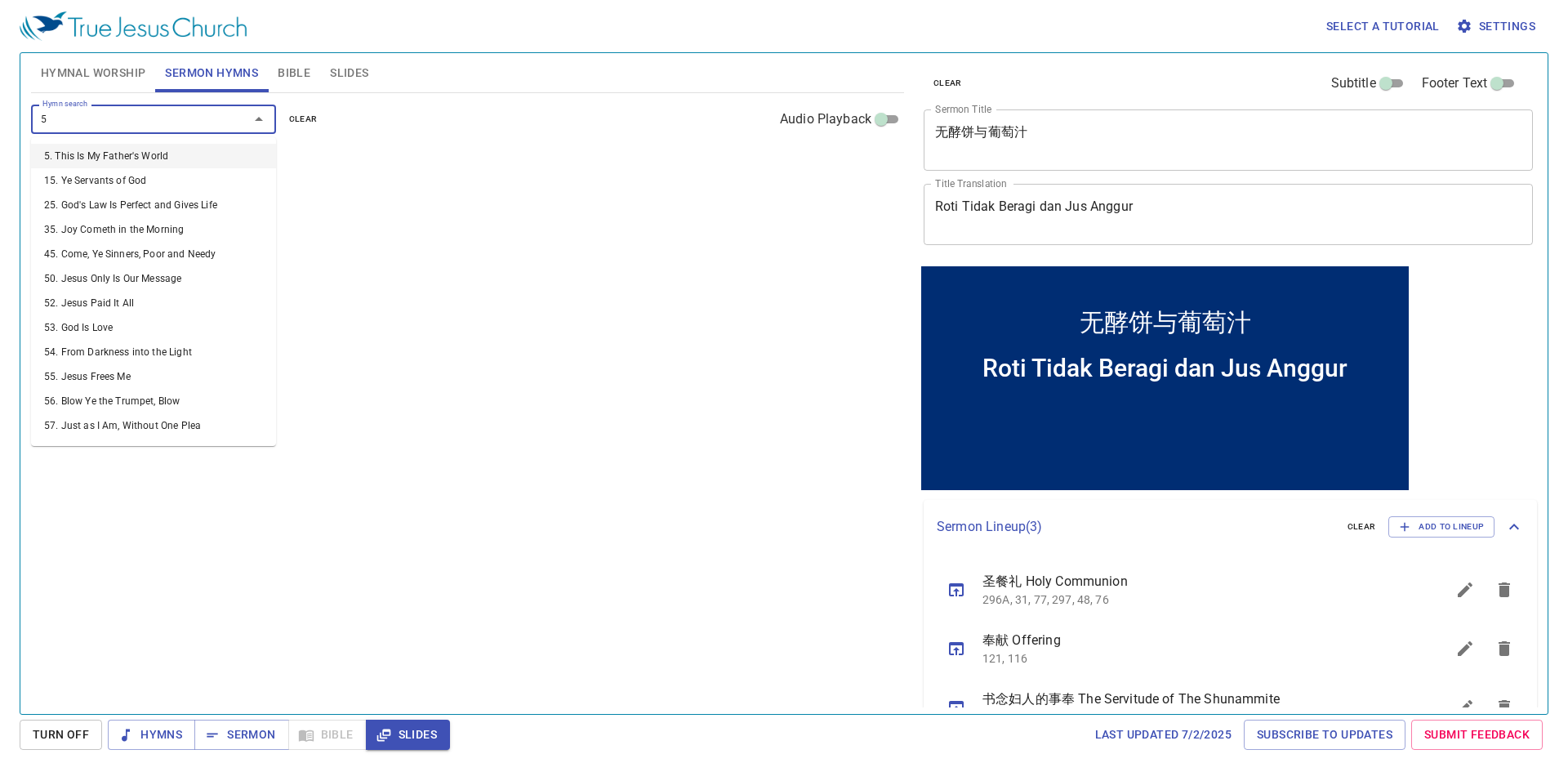 type on "50" 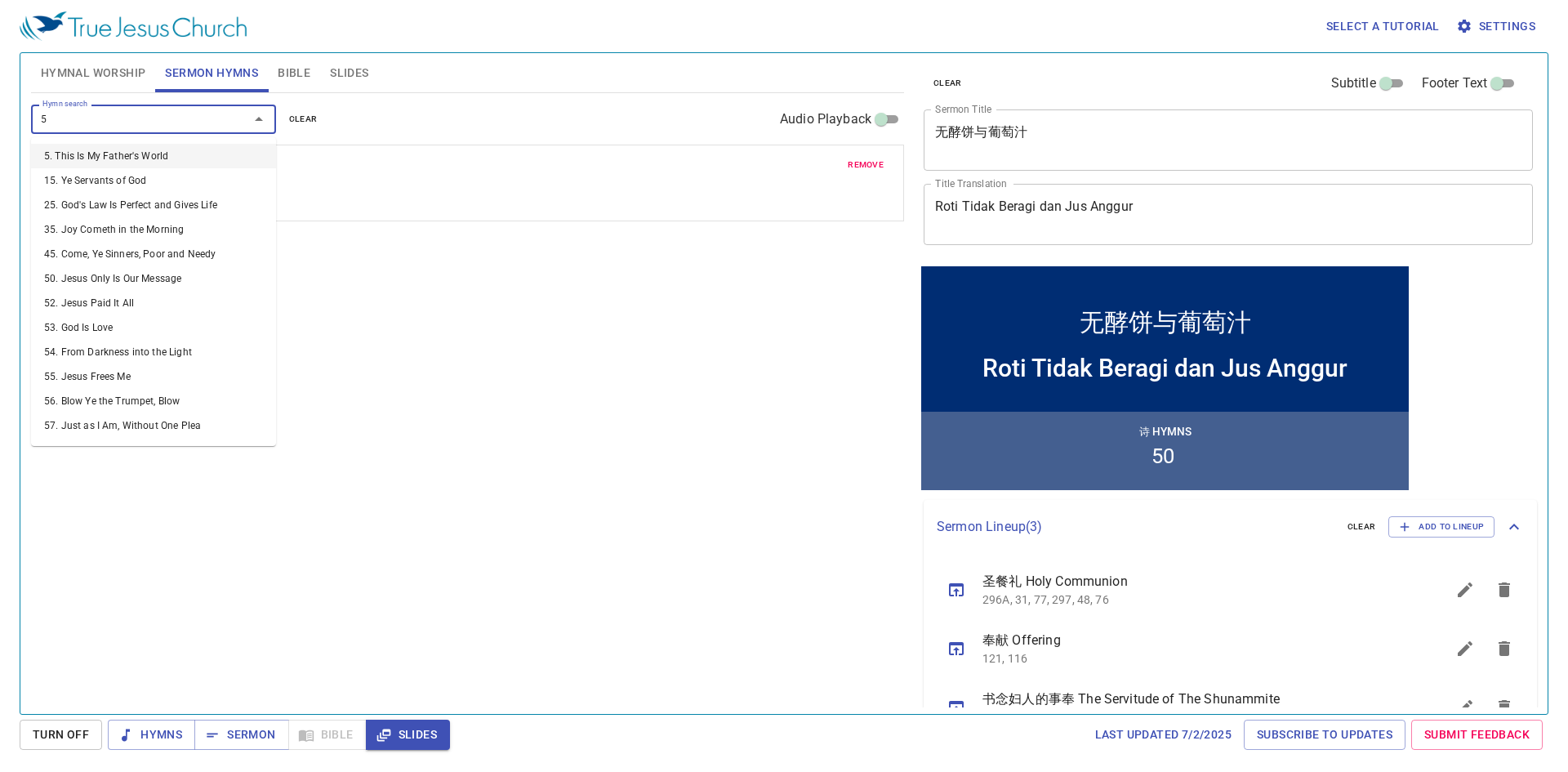 type on "52" 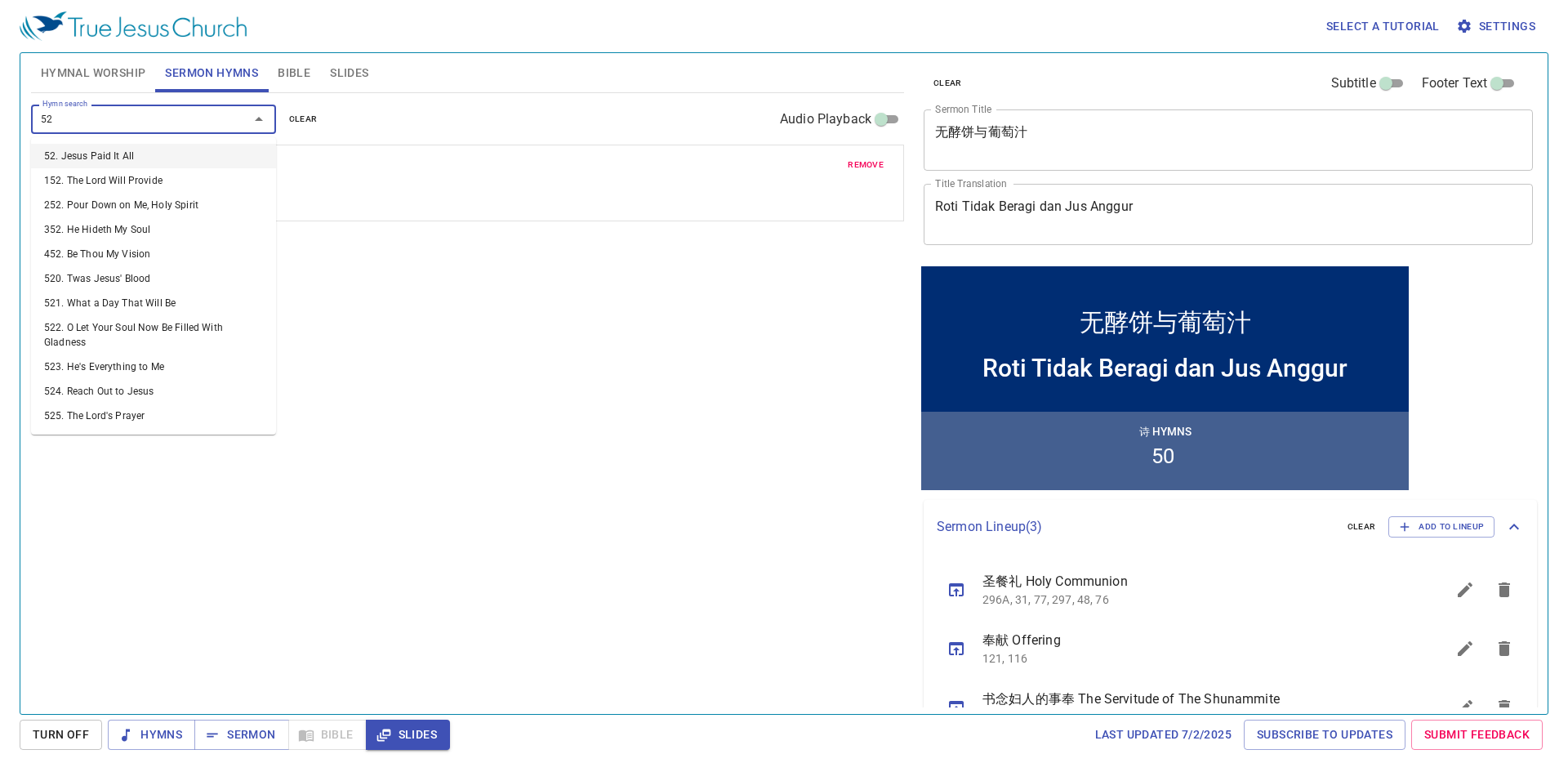 type 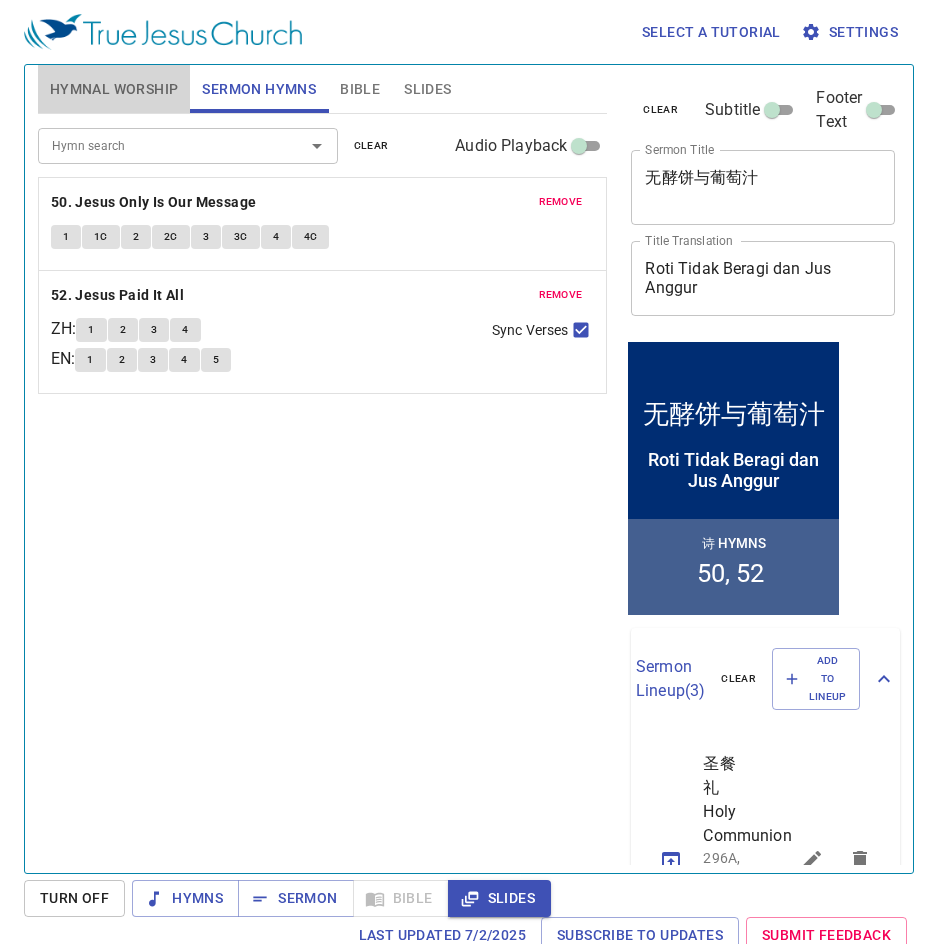 click on "Hymnal Worship" at bounding box center [114, 89] 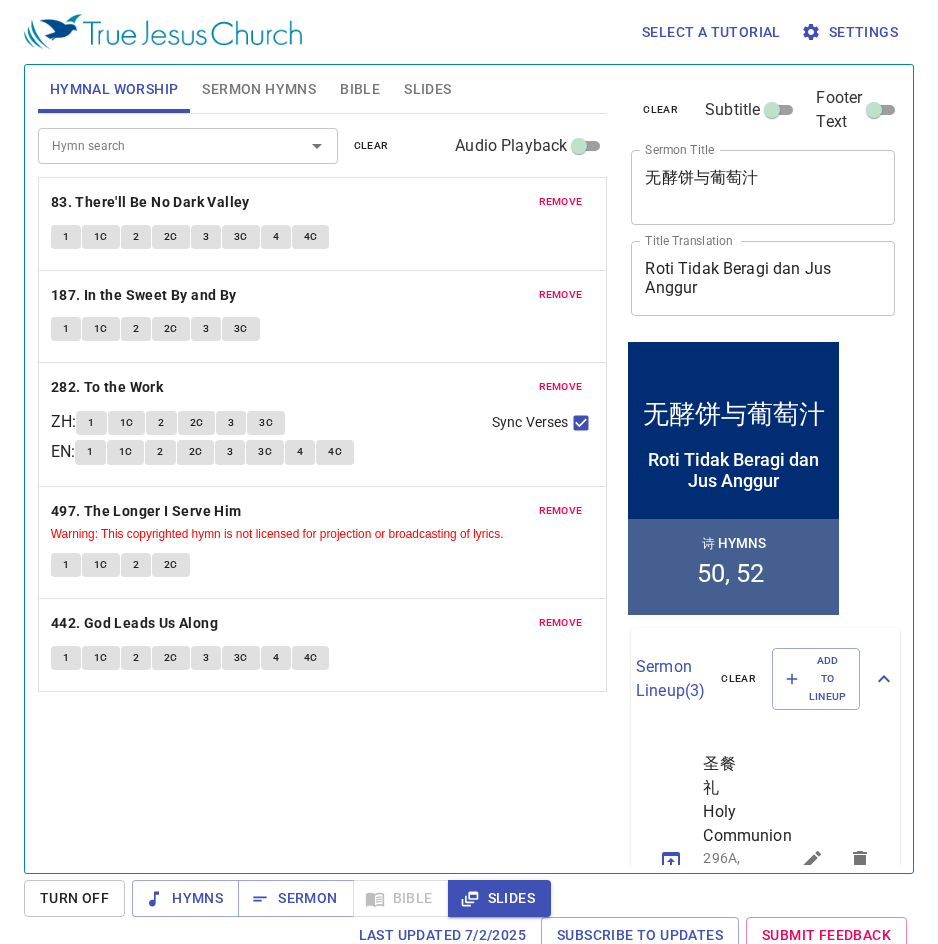 scroll, scrollTop: 0, scrollLeft: 0, axis: both 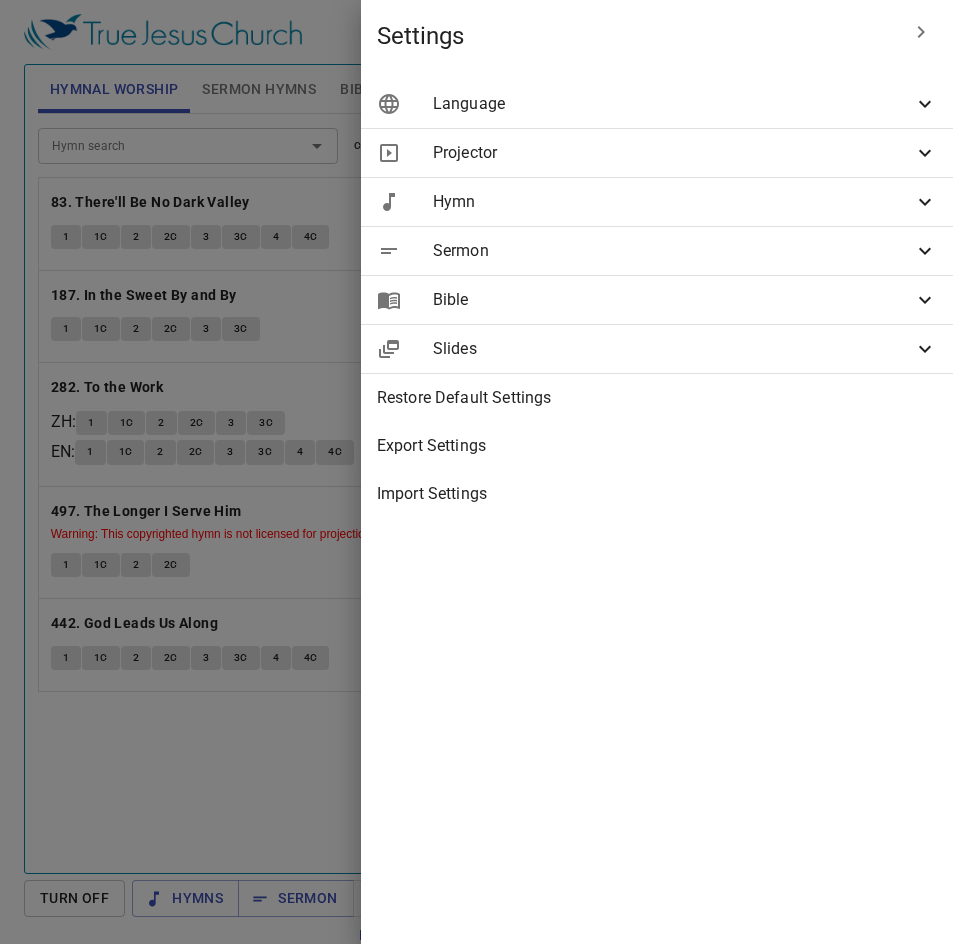 click on "Language" at bounding box center [673, 104] 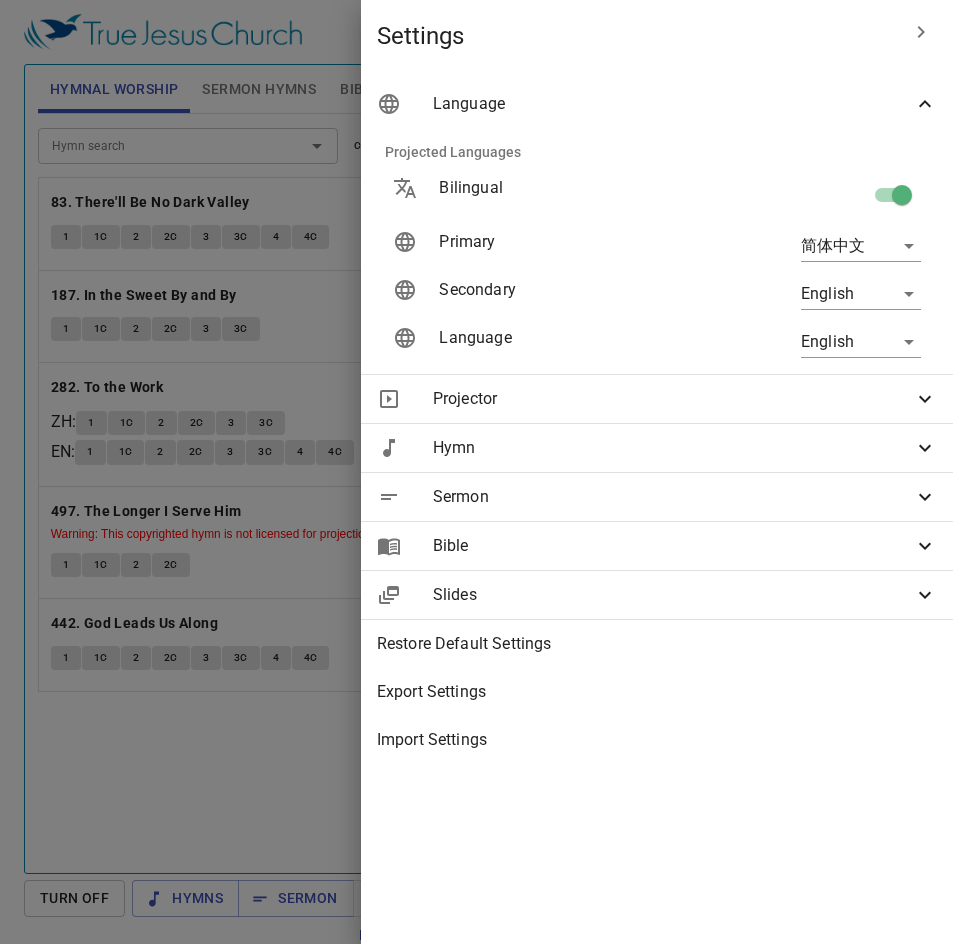 click on "Select a tutorial Settings Hymnal Worship Sermon Hymns Bible Slides Hymn search Hymn search   clear Audio Playback remove 83. There'll Be No Dark Valley   1 1C 2 2C 3 3C 4 4C remove 187. In the Sweet By and By   1 1C 2 2C 3 3C remove 282. To the Work   ZH :   1 1C 2 2C 3 3C EN :   1 1C 2 2C 3 3C 4 4C Sync Verses remove 497. The Longer I Serve Him   Warning: This copyrighted hymn is not licensed for projection or broadcasting of lyrics. 1 1C 2 2C remove 442. God Leads Us Along   1 1C 2 2C 3 3C 4 4C Hymn search Hymn search   clear Audio Playback remove 50. Jesus Only Is Our Message   1 1C 2 2C 3 3C 4 4C remove 52. Jesus Paid It All   ZH :   1 2 3 4 EN :   1 2 3 4 5 Sync Verses Genesis 1 Bible Reference (Ctrl + /) Bible Reference (Ctrl + /)   Verse History   Previous  (←, ↑)     Next  (→, ↓) Show 1 verse Show 2 verses Show 3 verses Show 4 verses Show 5 verses 1 ﻿起初 ，　神 创造 天 地 。   In the beginning God created the heavens and the earth. 2 地 是 空虚 混沌 3" at bounding box center [476, 472] 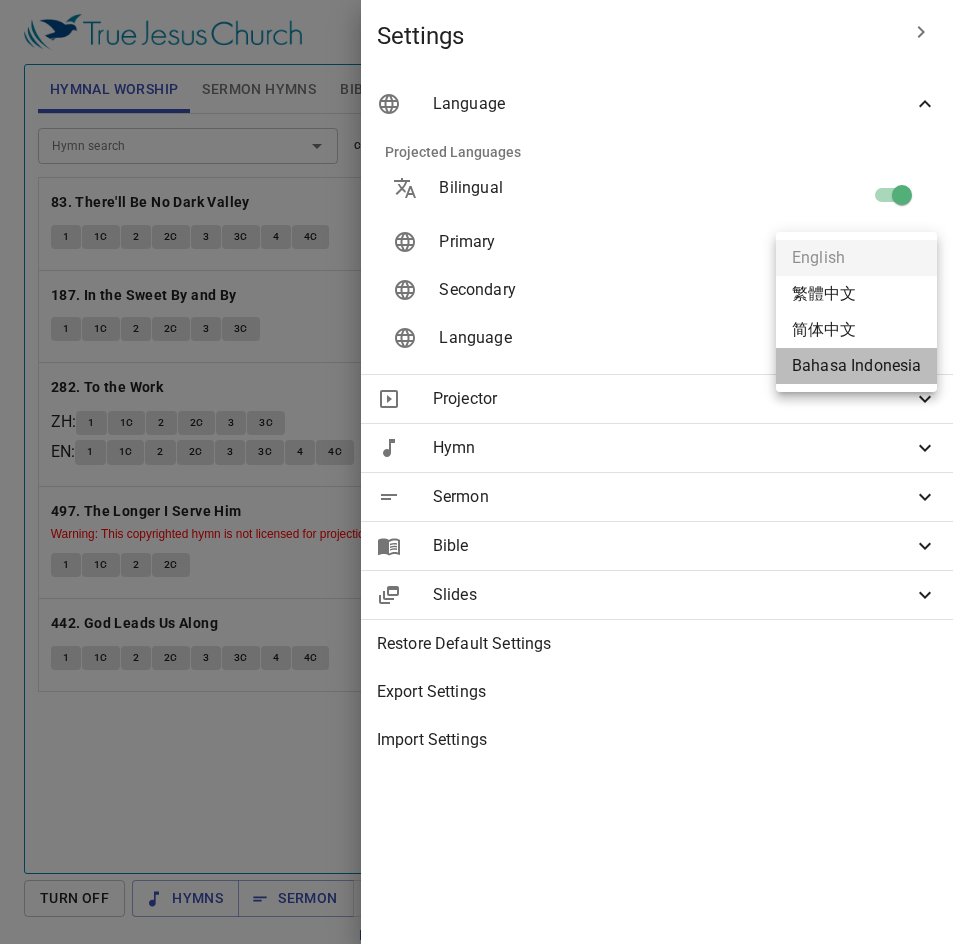 click on "Bahasa Indonesia" at bounding box center [856, 366] 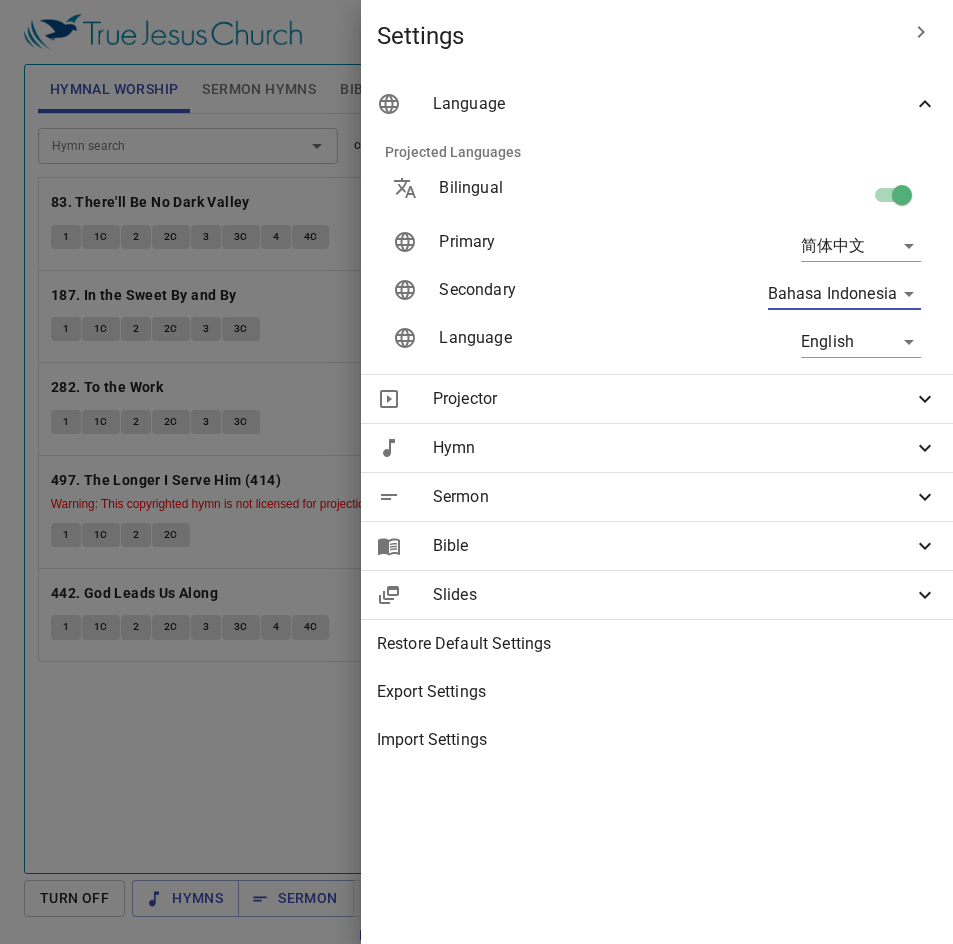 click at bounding box center (476, 472) 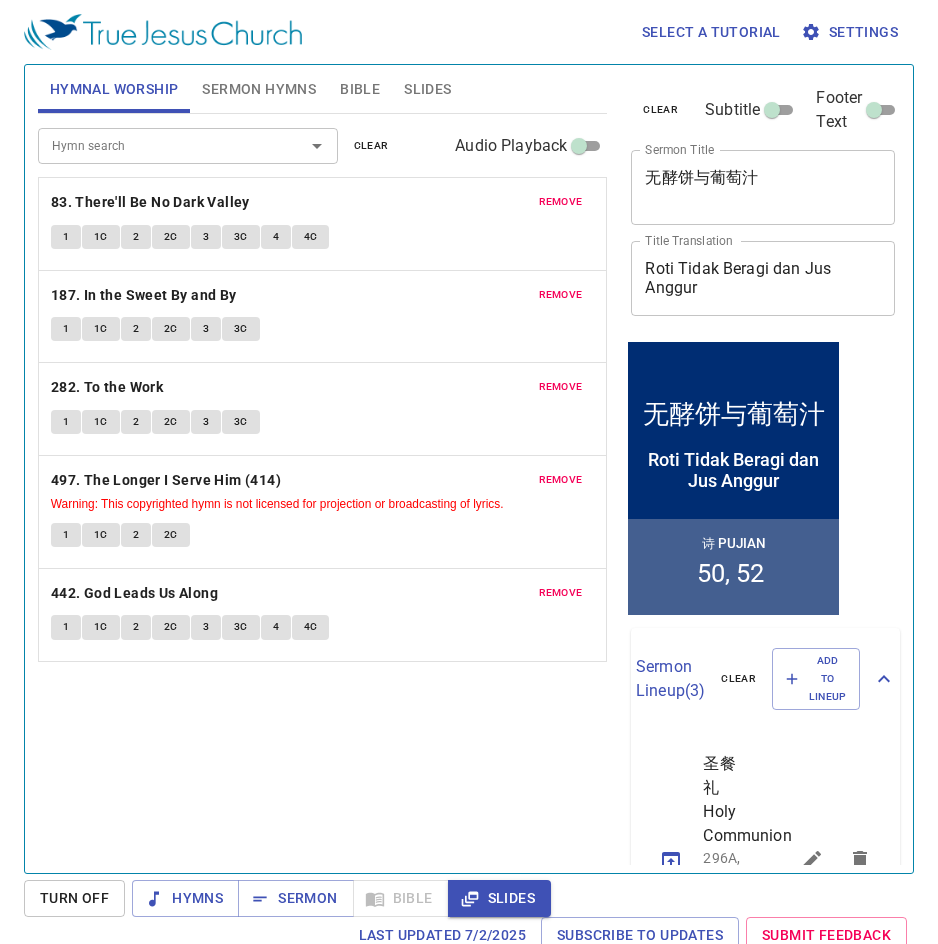 click on "Hymn search Hymn search   clear Audio Playback remove 83. There'll Be No Dark Valley   1 1C 2 2C 3 3C 4 4C remove 187. In the Sweet By and By   1 1C 2 2C 3 3C remove 282. To the Work   1 1C 2 2C 3 3C remove 497. The Longer I Serve Him (414)   Warning: This copyrighted hymn is not licensed for projection or broadcasting of lyrics. 1 1C 2 2C remove 442. God Leads Us Along   1 1C 2 2C 3 3C 4 4C" at bounding box center (323, 485) 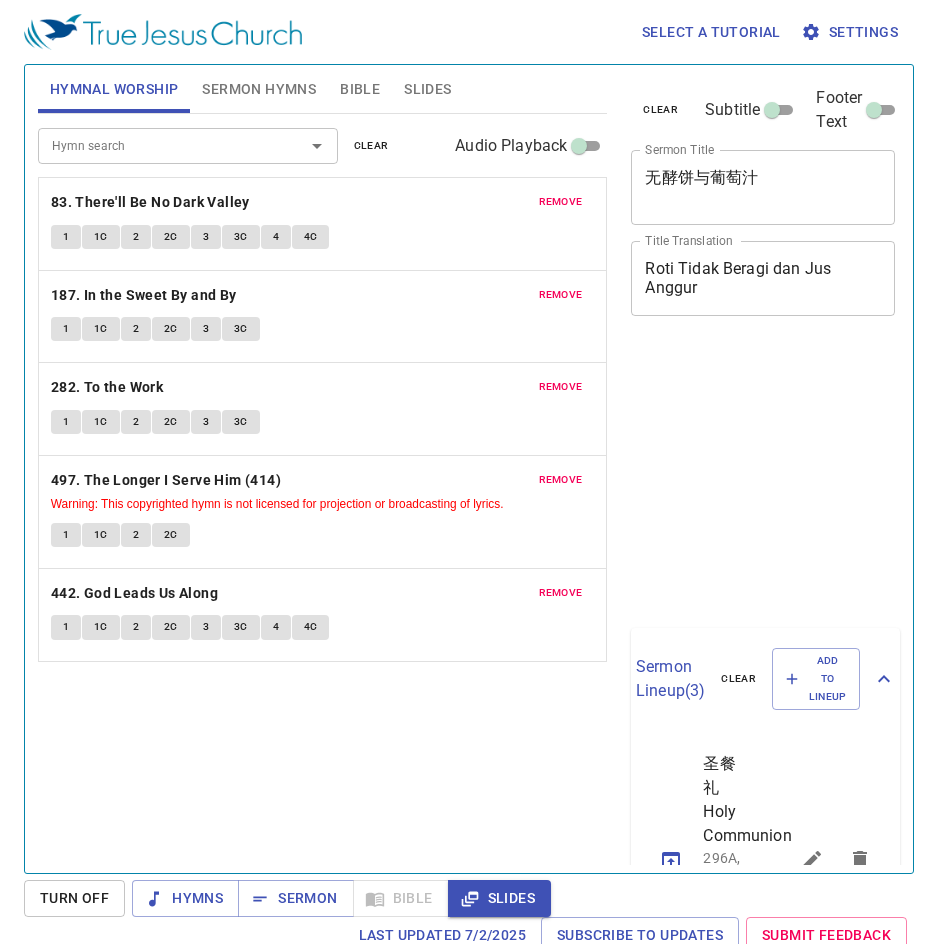 scroll, scrollTop: 0, scrollLeft: 0, axis: both 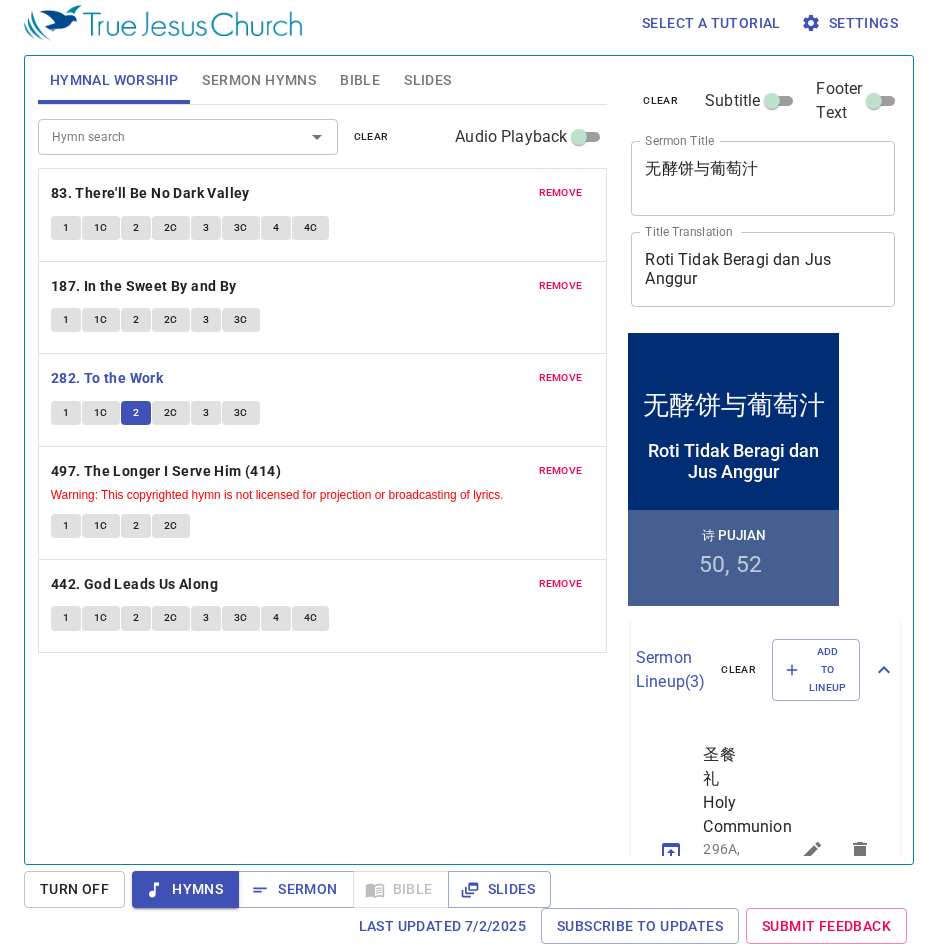 click on "2C" at bounding box center [171, 413] 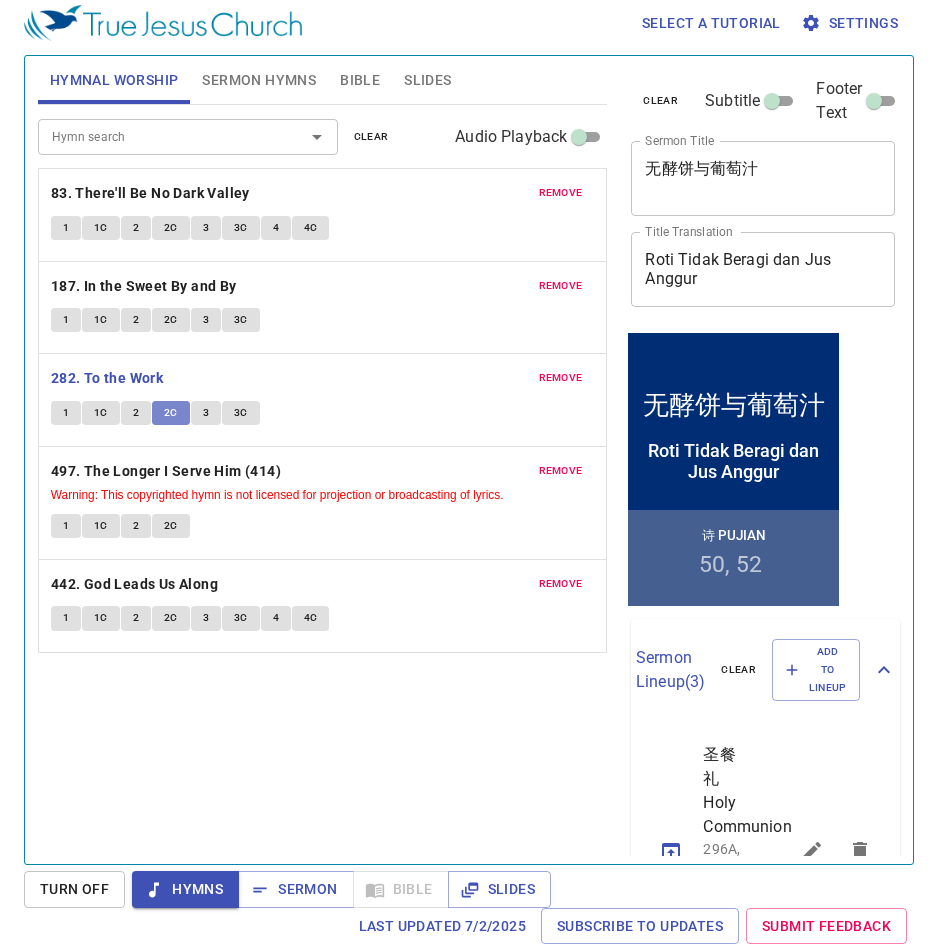 click on "2C" at bounding box center (171, 413) 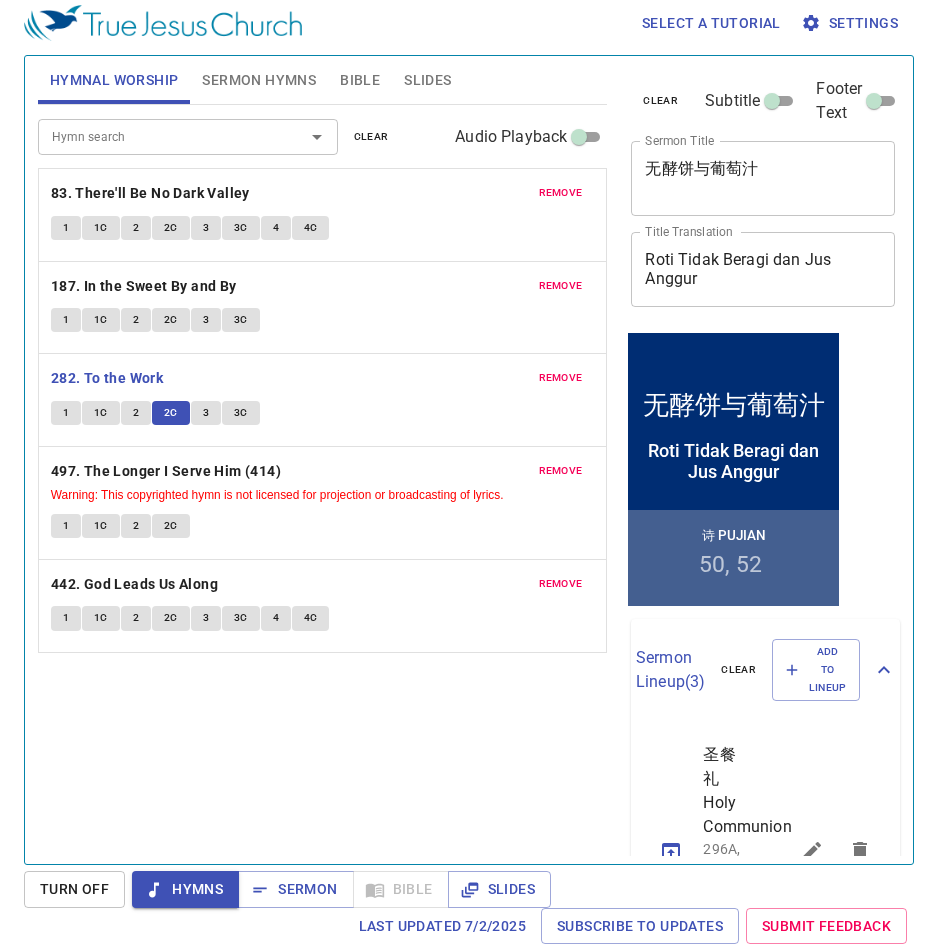 scroll, scrollTop: 9, scrollLeft: 0, axis: vertical 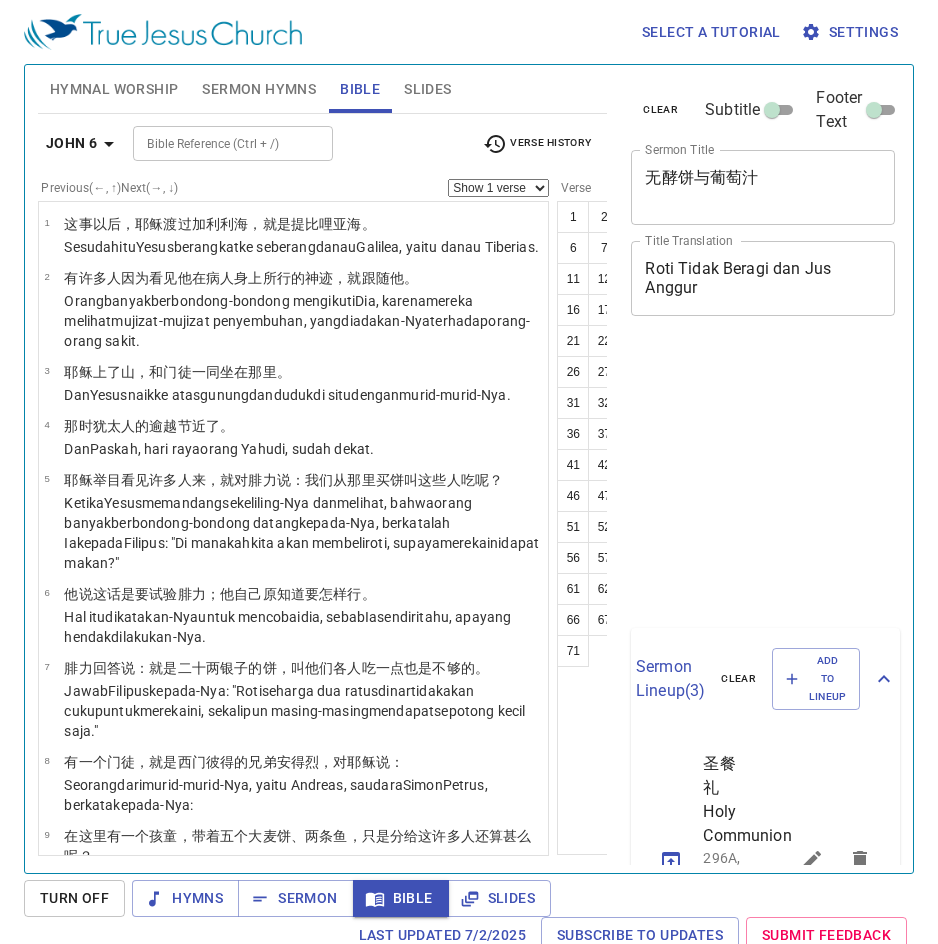 select on "63" 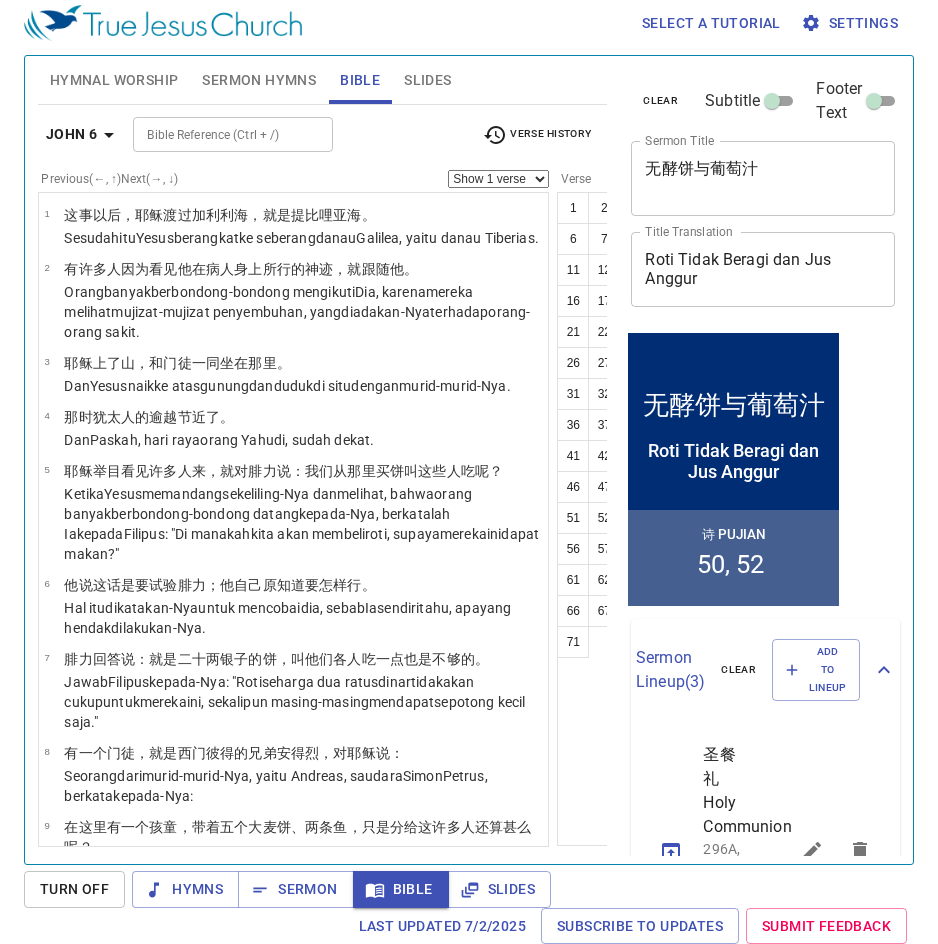 scroll, scrollTop: 9, scrollLeft: 0, axis: vertical 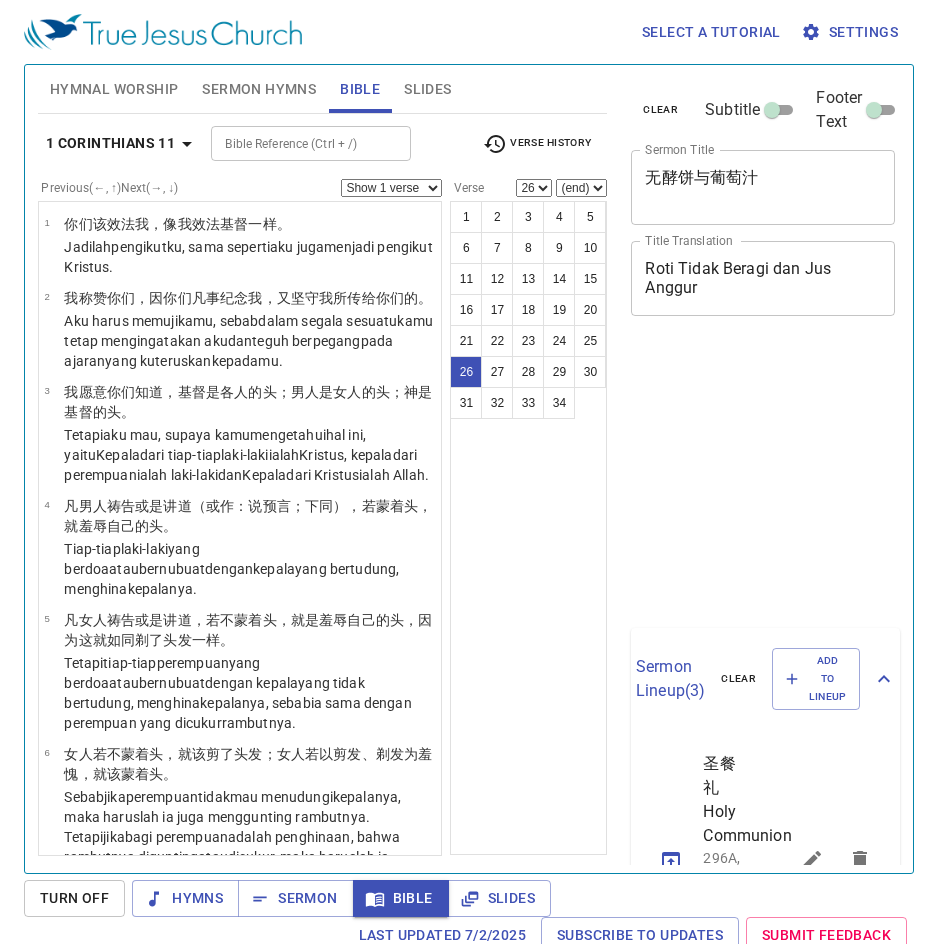select on "26" 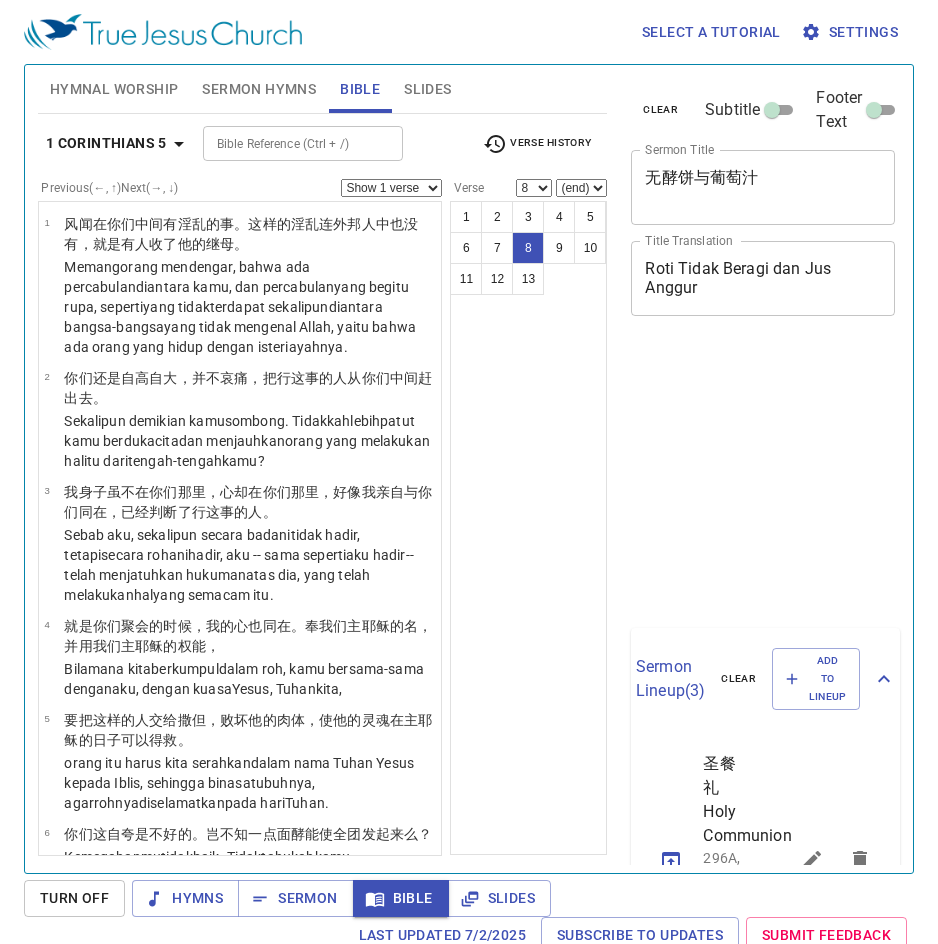 select on "8" 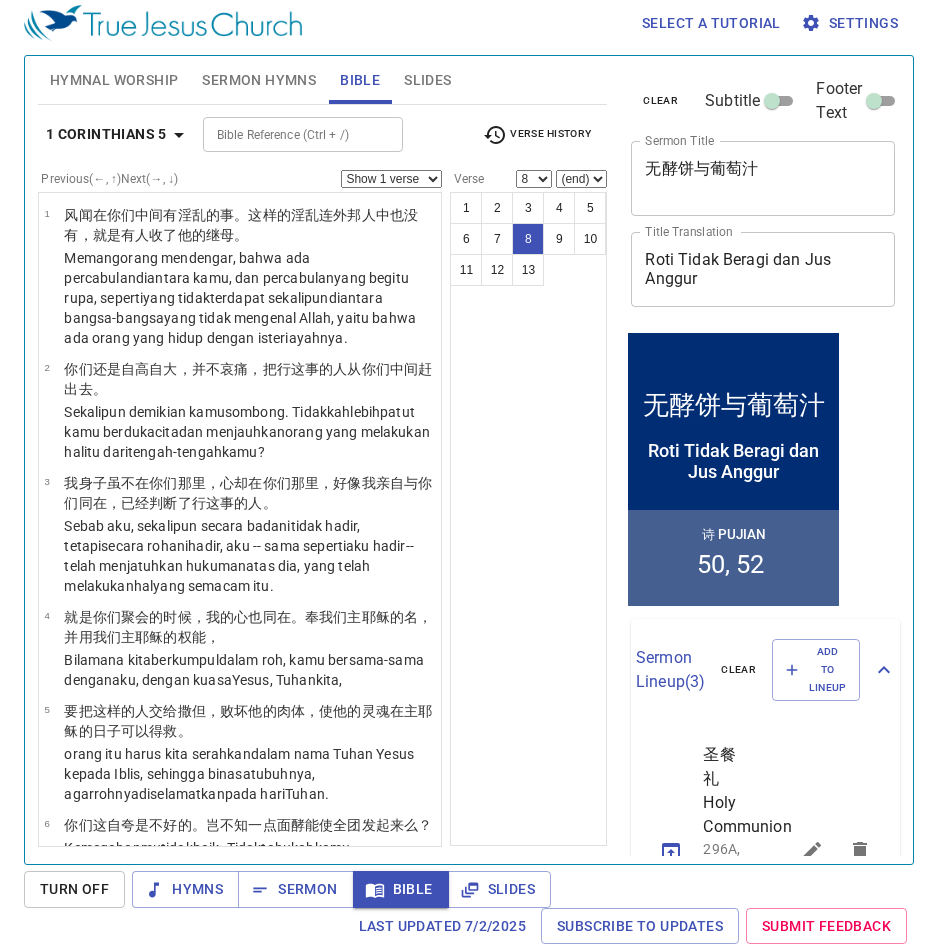 scroll, scrollTop: 9, scrollLeft: 0, axis: vertical 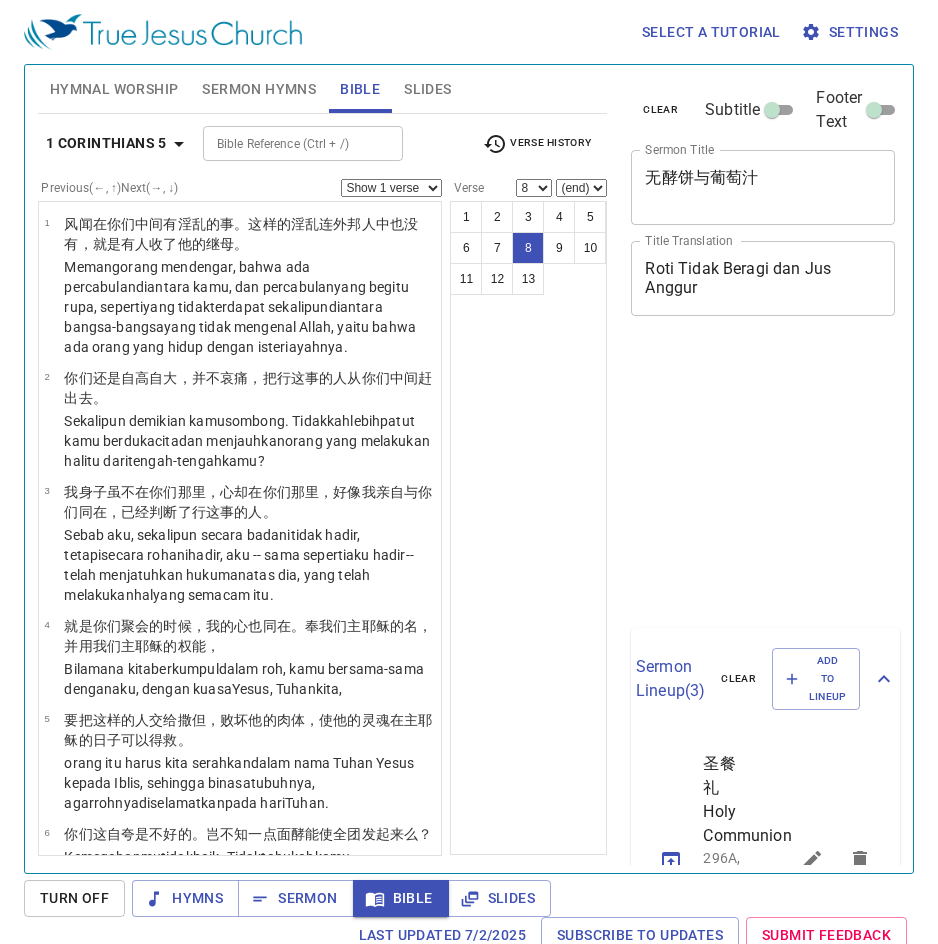 select on "8" 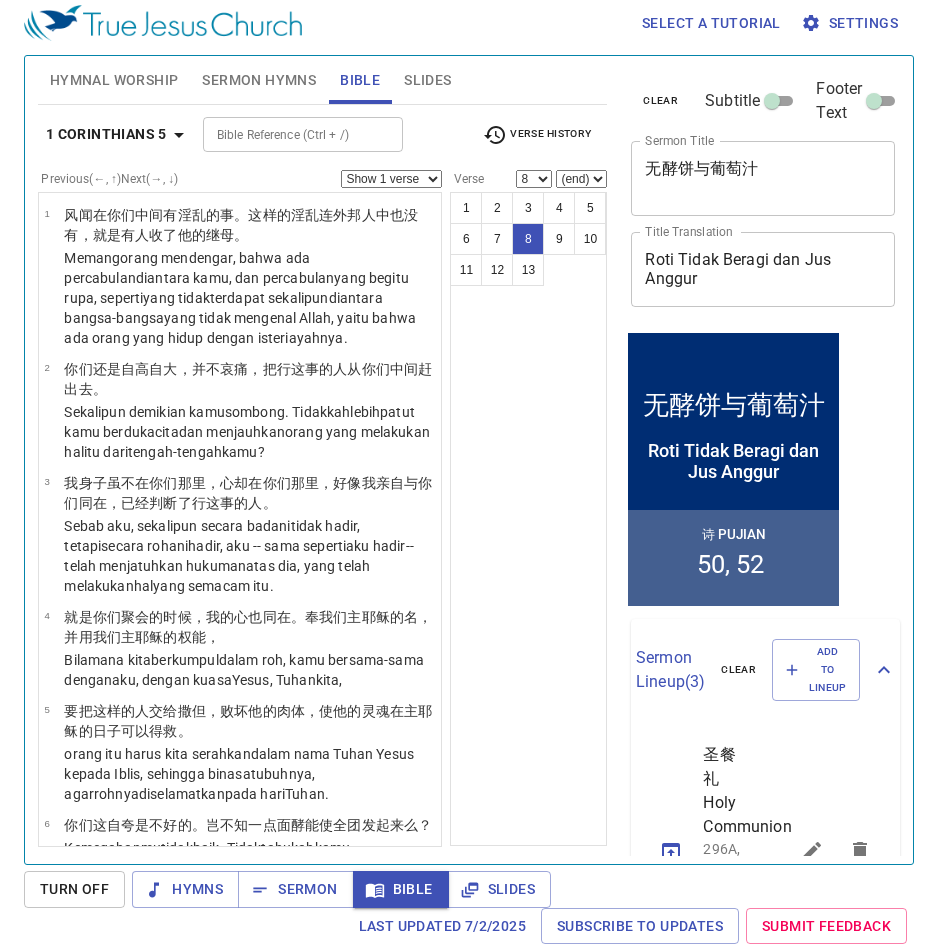 scroll, scrollTop: 9, scrollLeft: 0, axis: vertical 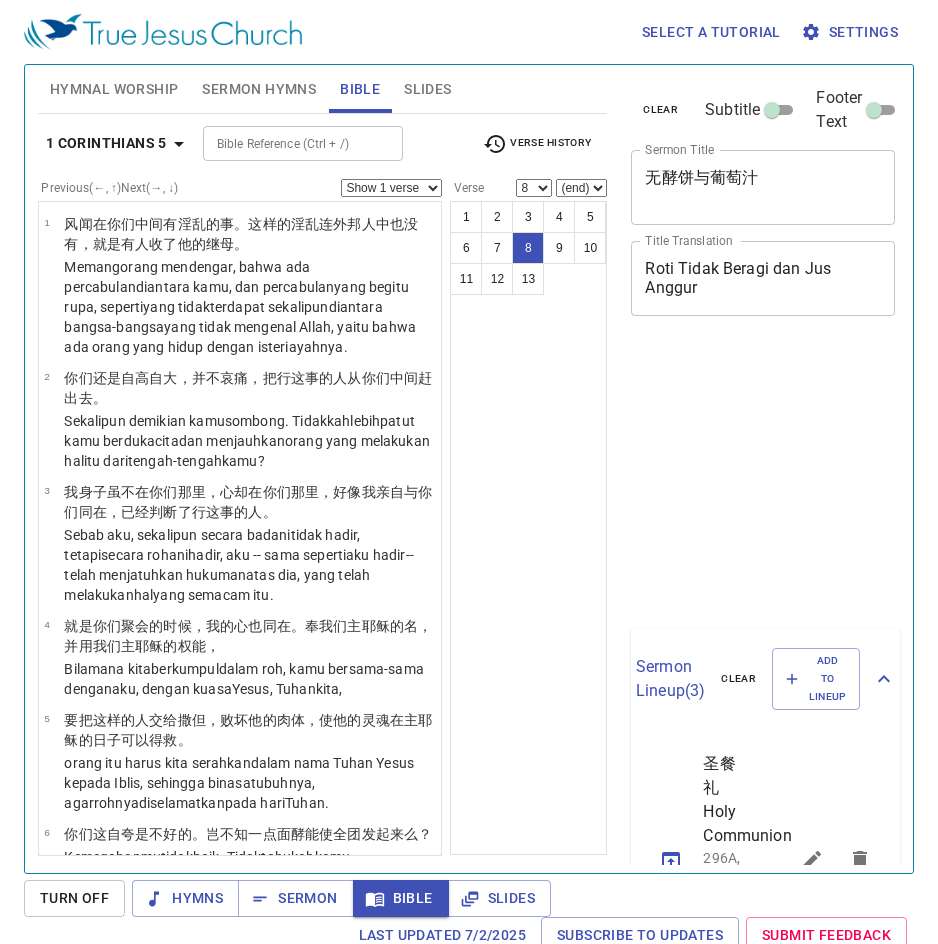 select on "8" 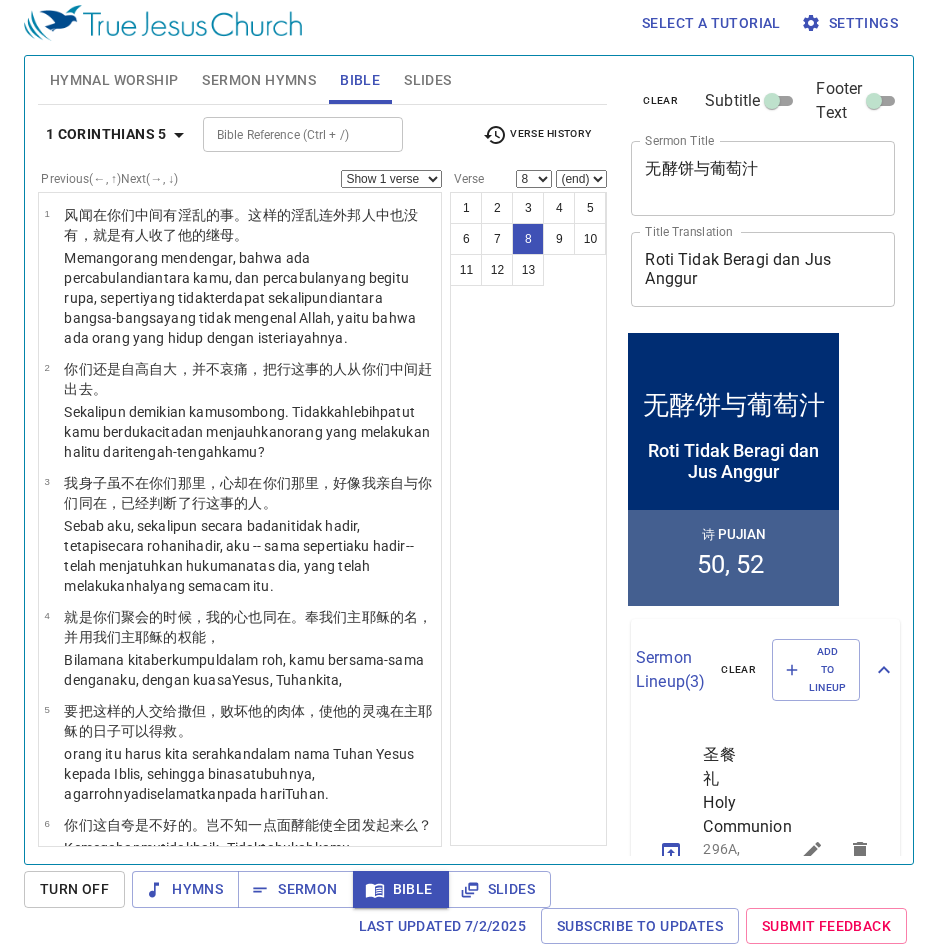 scroll, scrollTop: 9, scrollLeft: 0, axis: vertical 